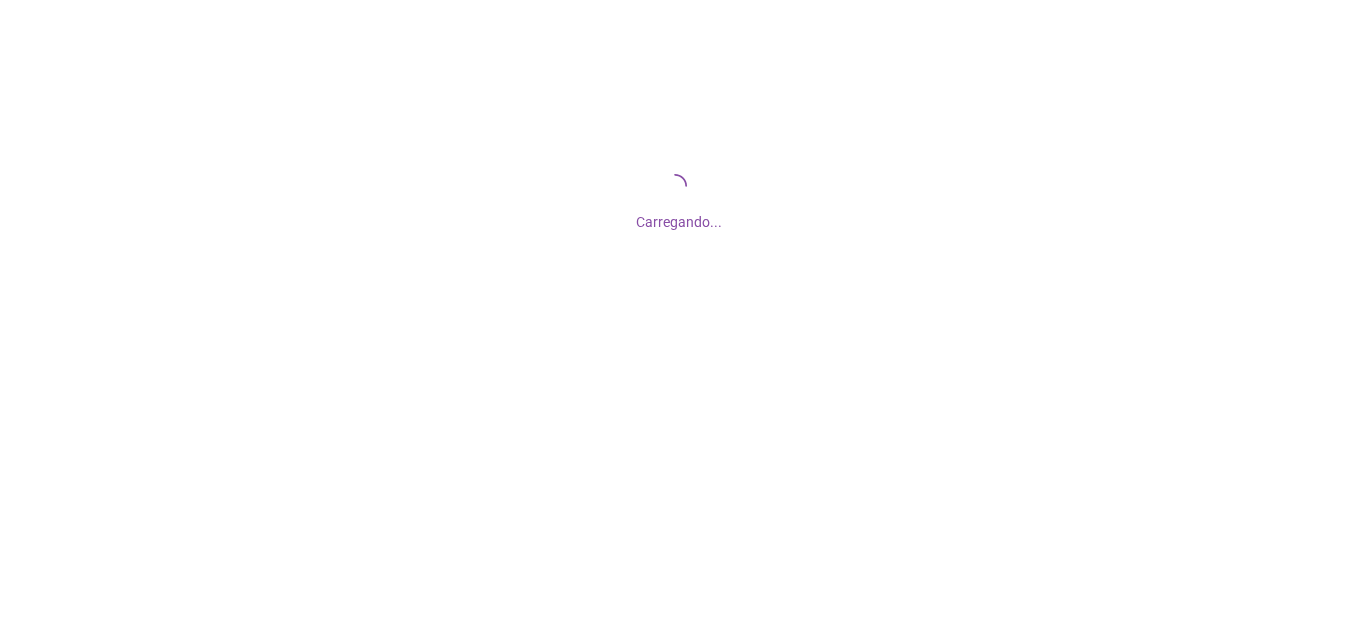 scroll, scrollTop: 0, scrollLeft: 0, axis: both 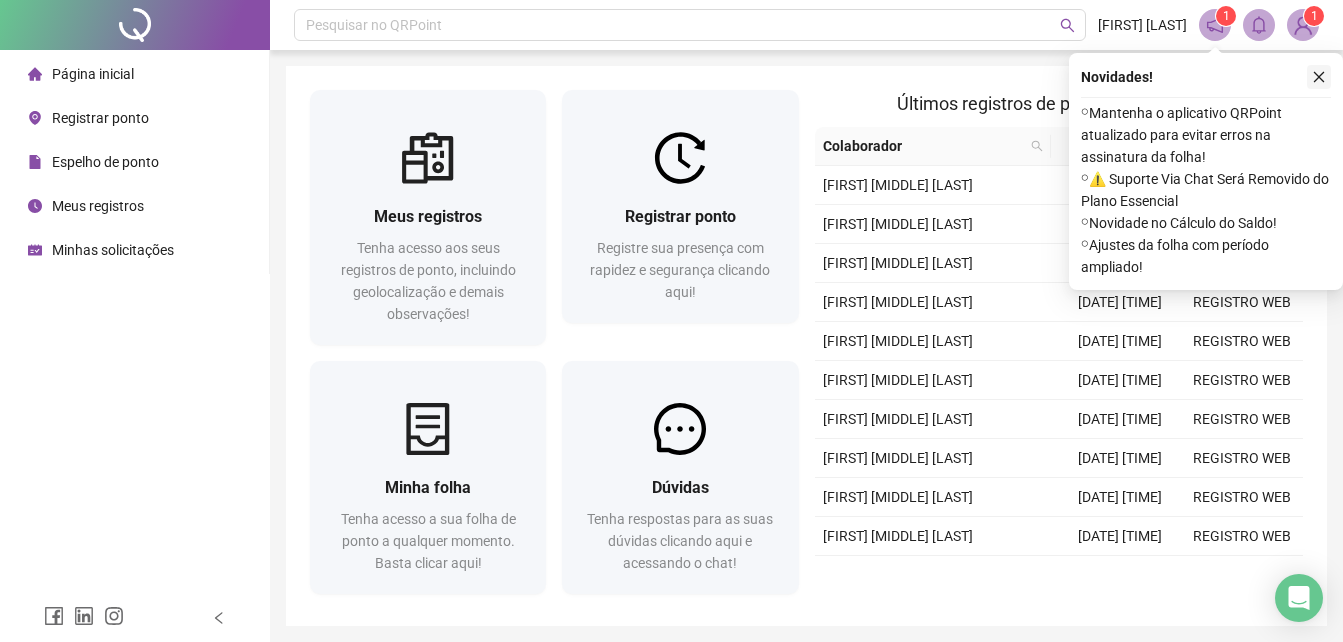 click 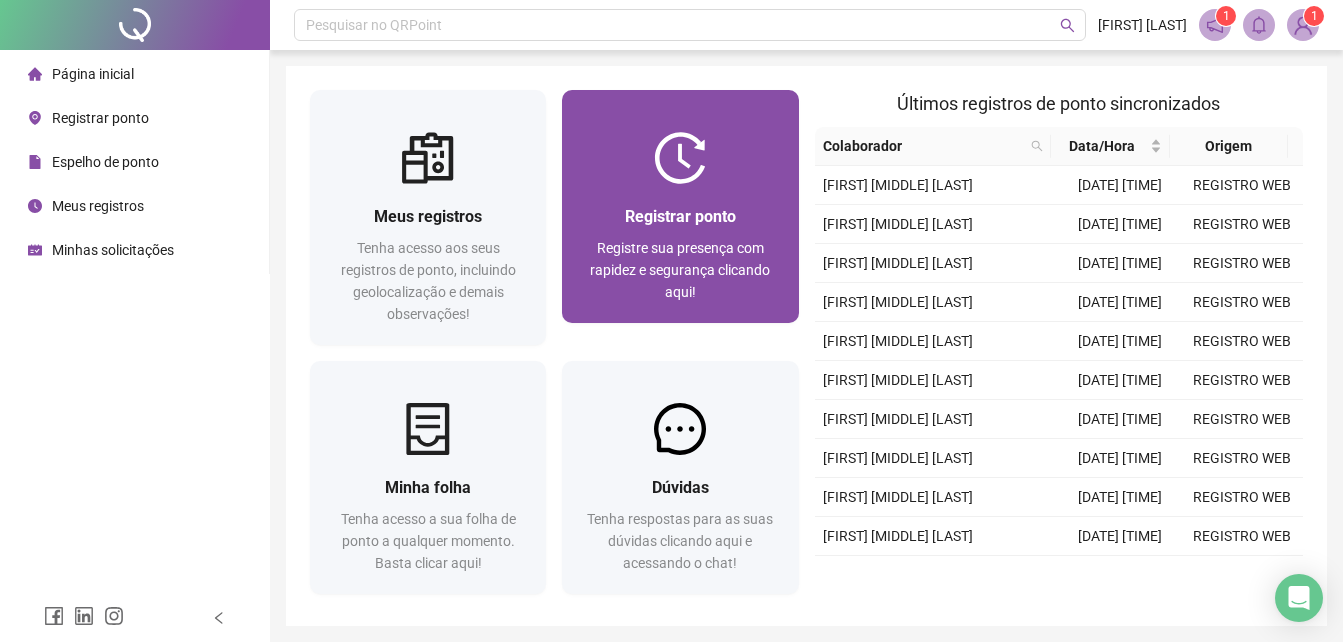 click on "Registre sua presença com rapidez e segurança clicando aqui!" at bounding box center [680, 270] 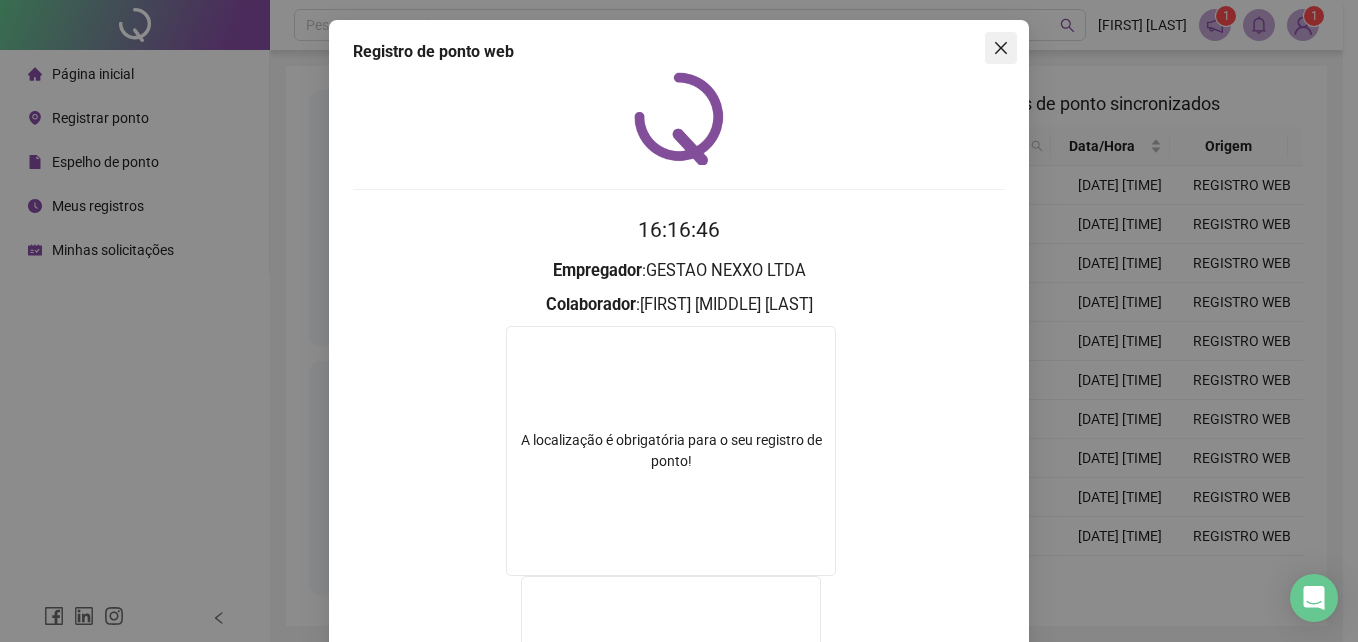 click 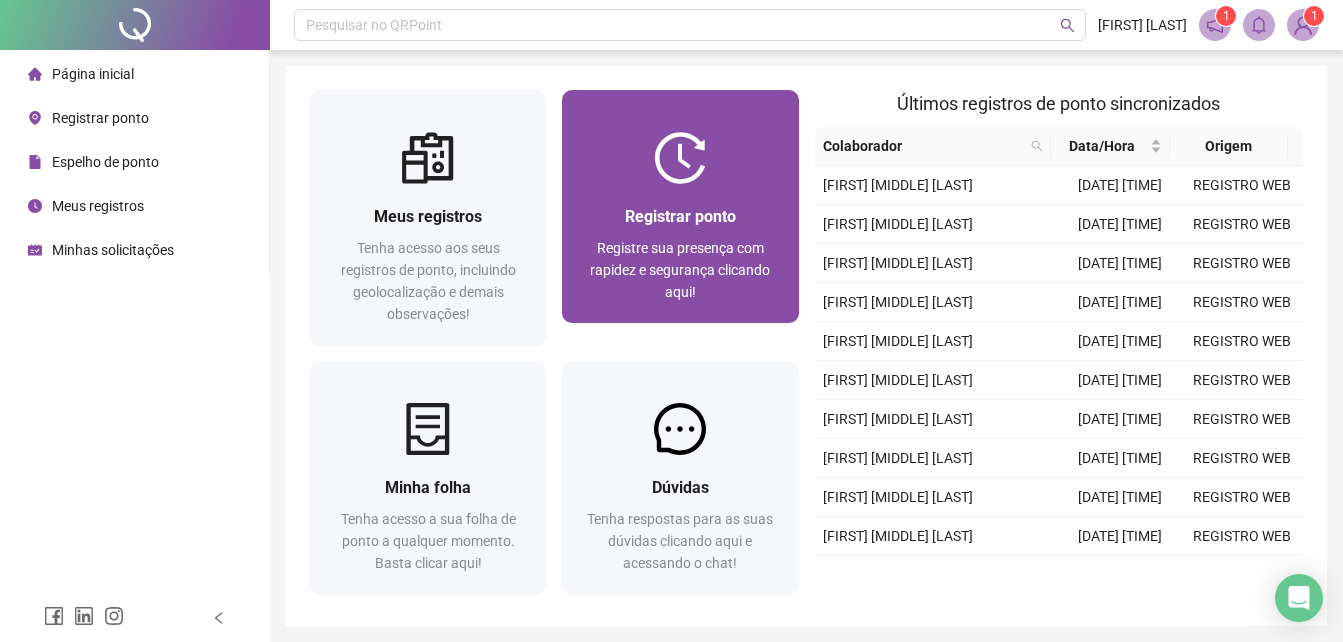 click on "Registre sua presença com rapidez e segurança clicando aqui!" at bounding box center [680, 270] 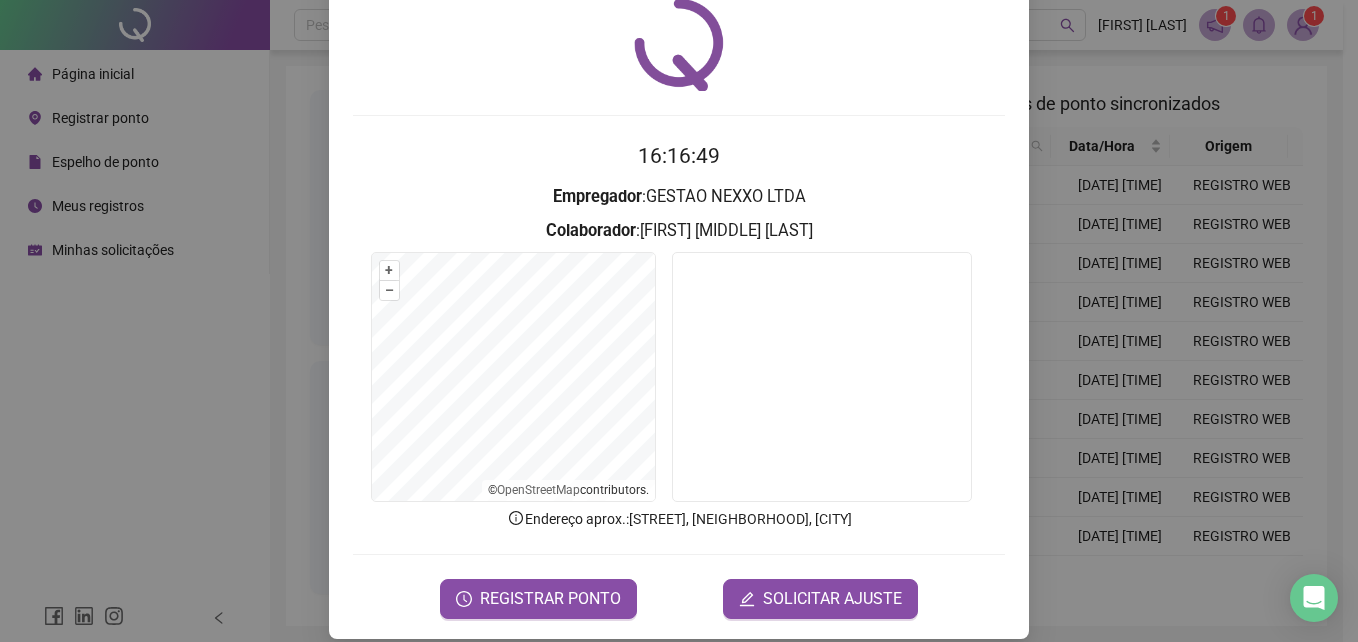 scroll, scrollTop: 95, scrollLeft: 0, axis: vertical 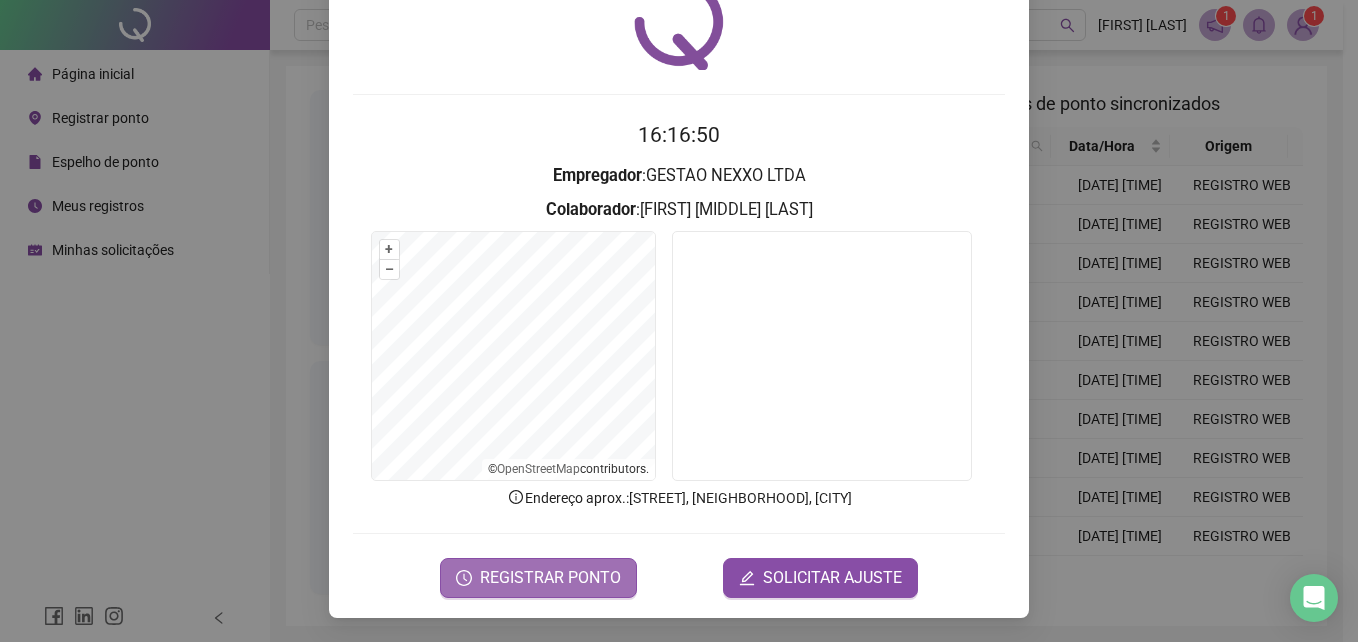 click on "REGISTRAR PONTO" at bounding box center [550, 578] 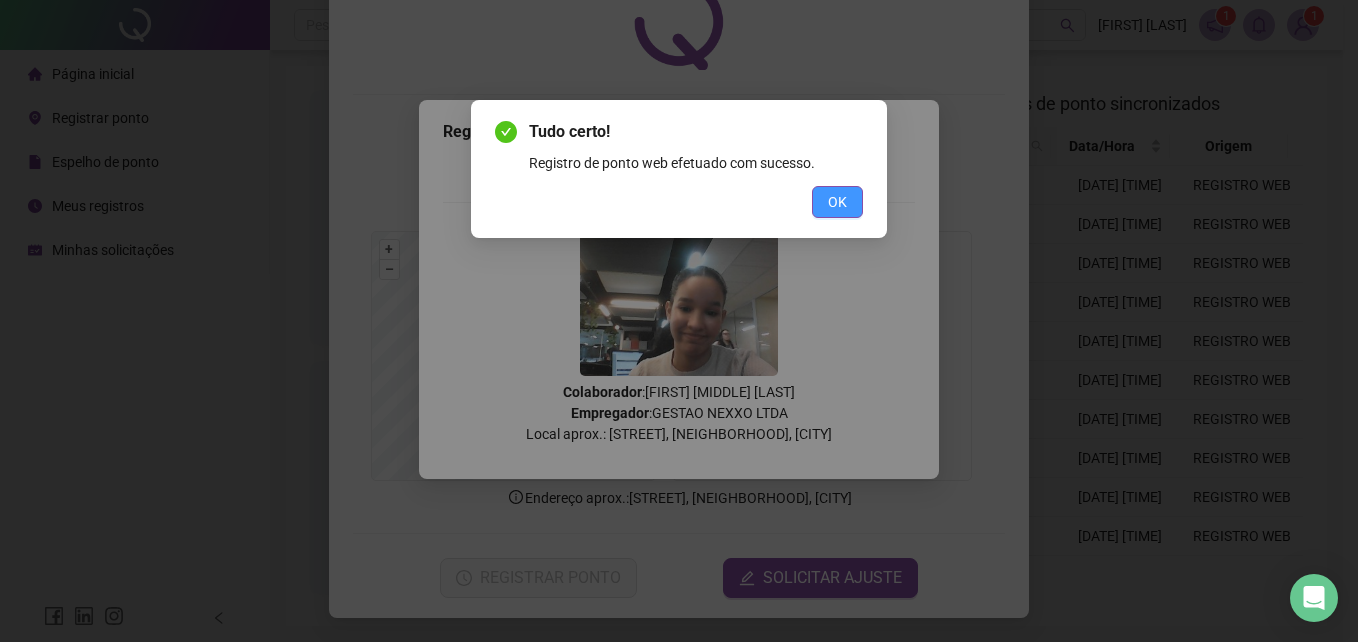 click on "OK" at bounding box center [837, 202] 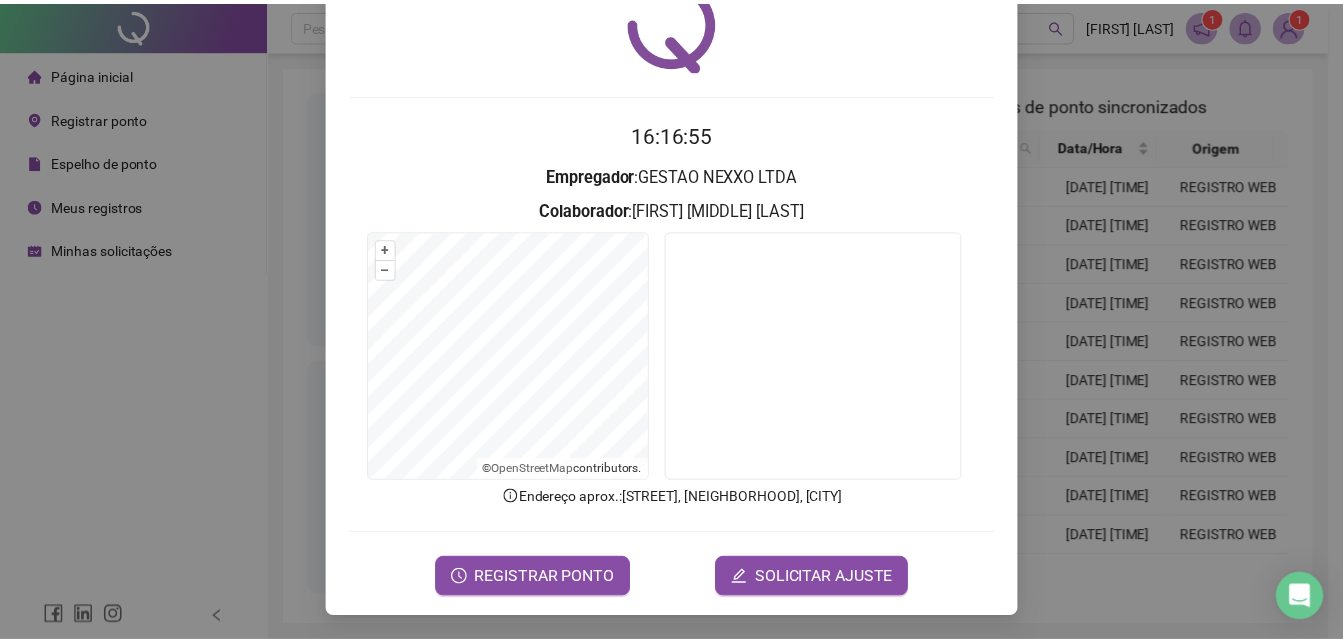scroll, scrollTop: 0, scrollLeft: 0, axis: both 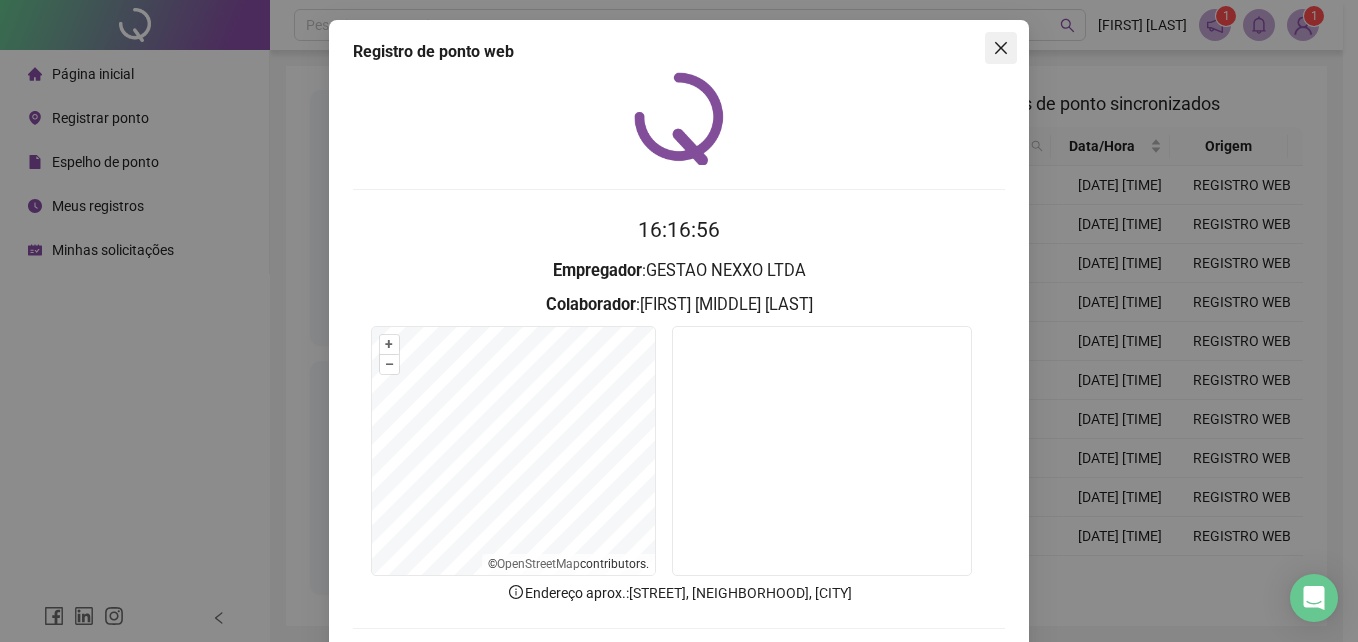 click 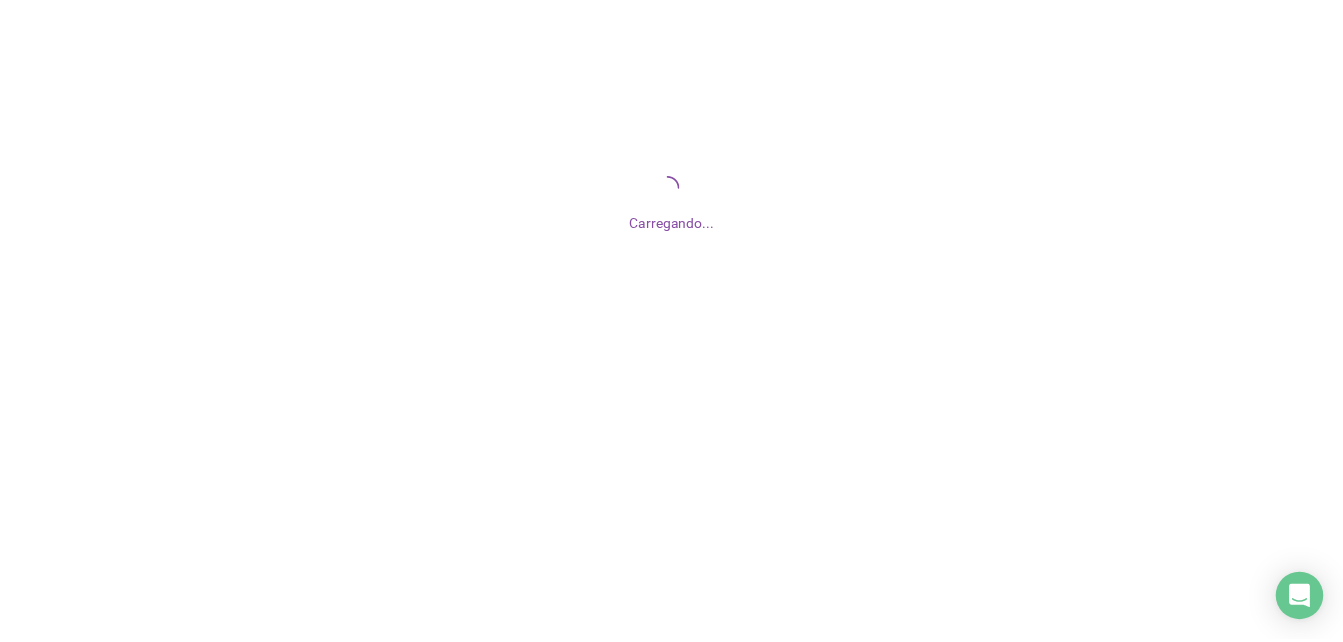 scroll, scrollTop: 0, scrollLeft: 0, axis: both 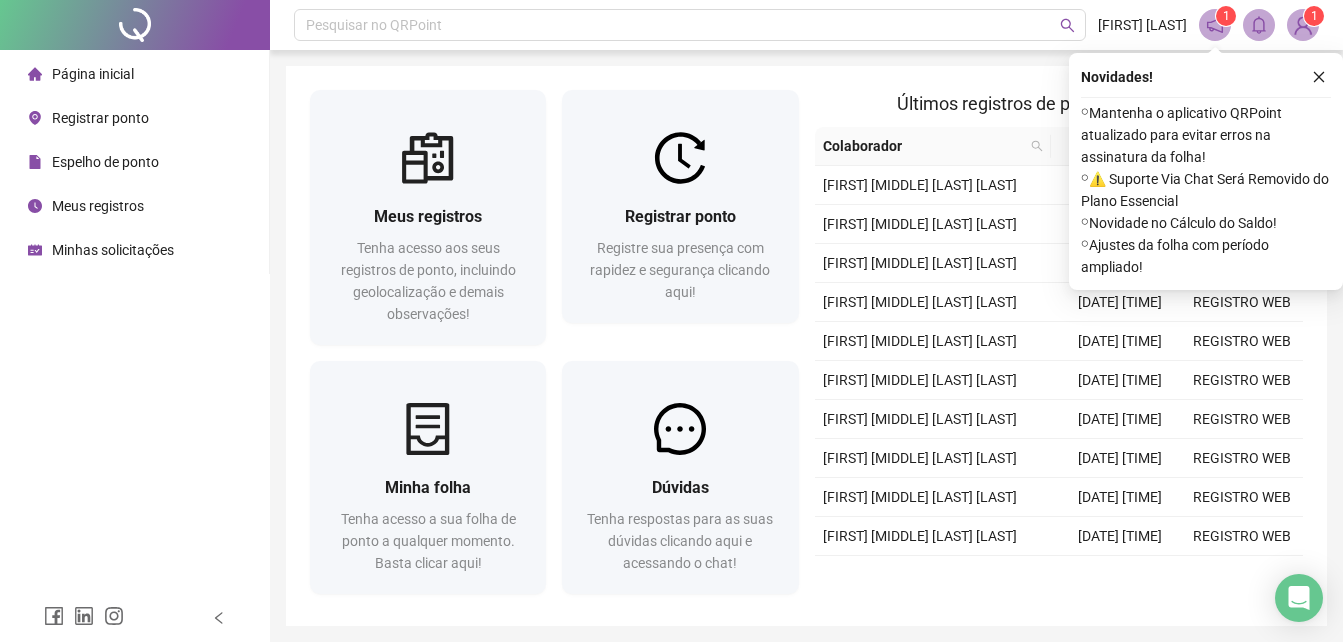 click on "Espelho de ponto" at bounding box center (105, 162) 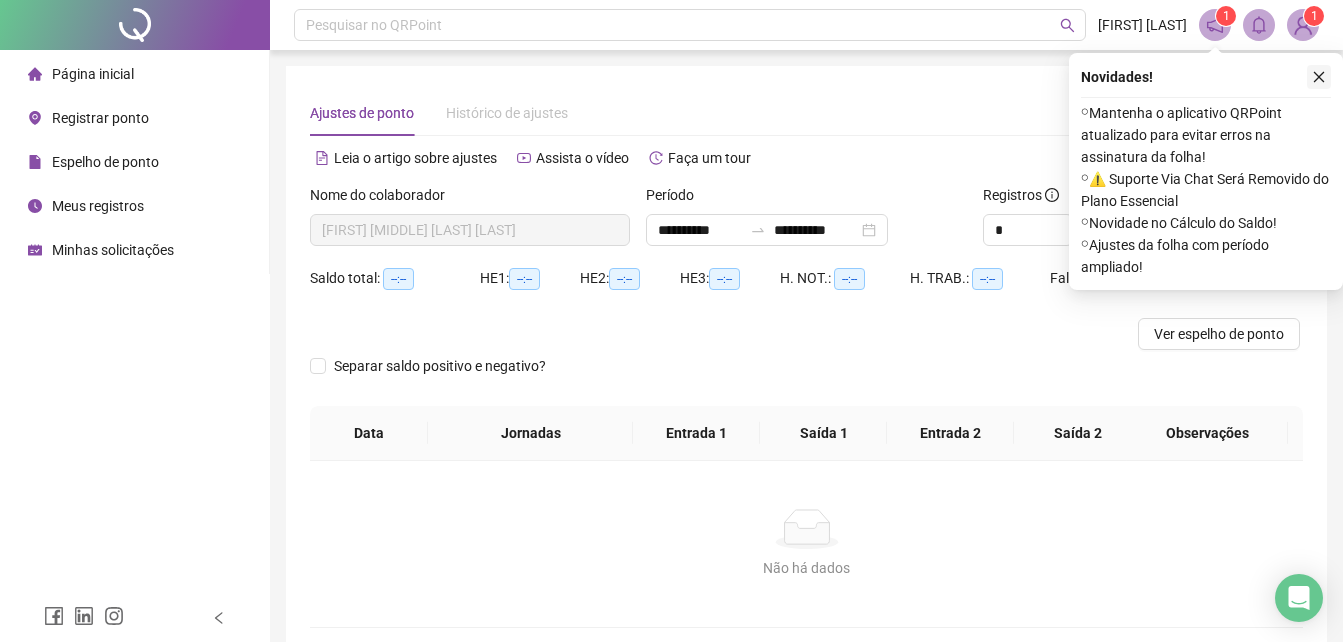 click at bounding box center [1319, 77] 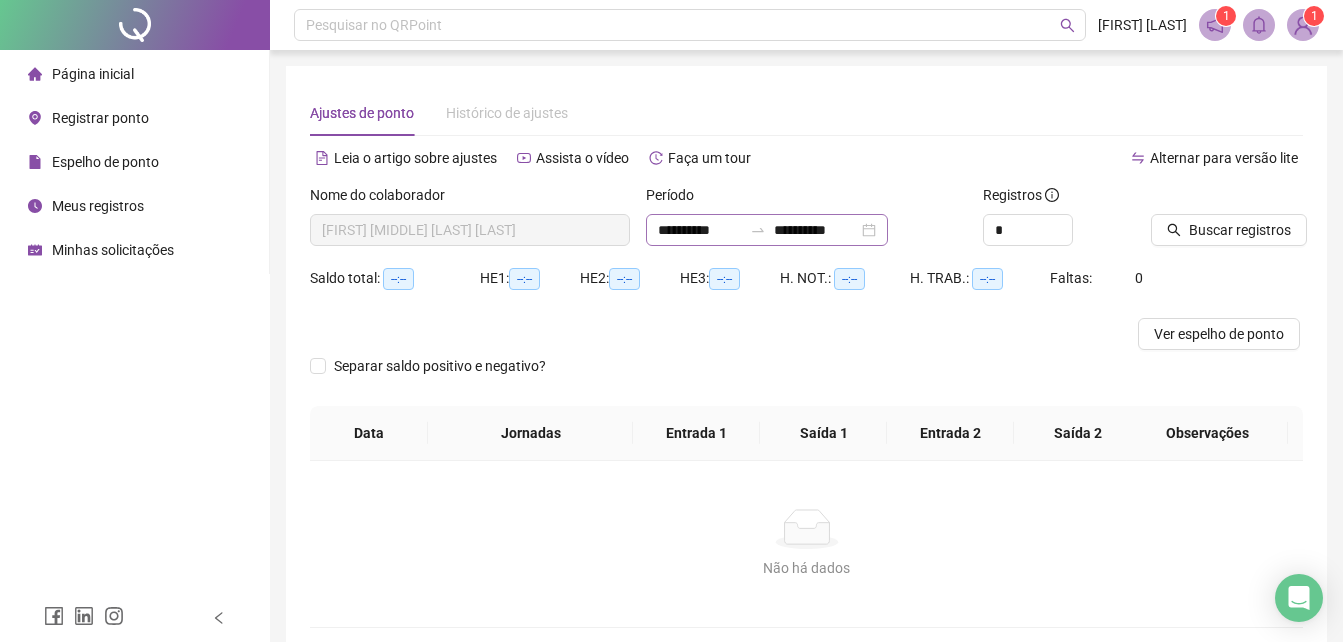 click on "**********" at bounding box center [767, 230] 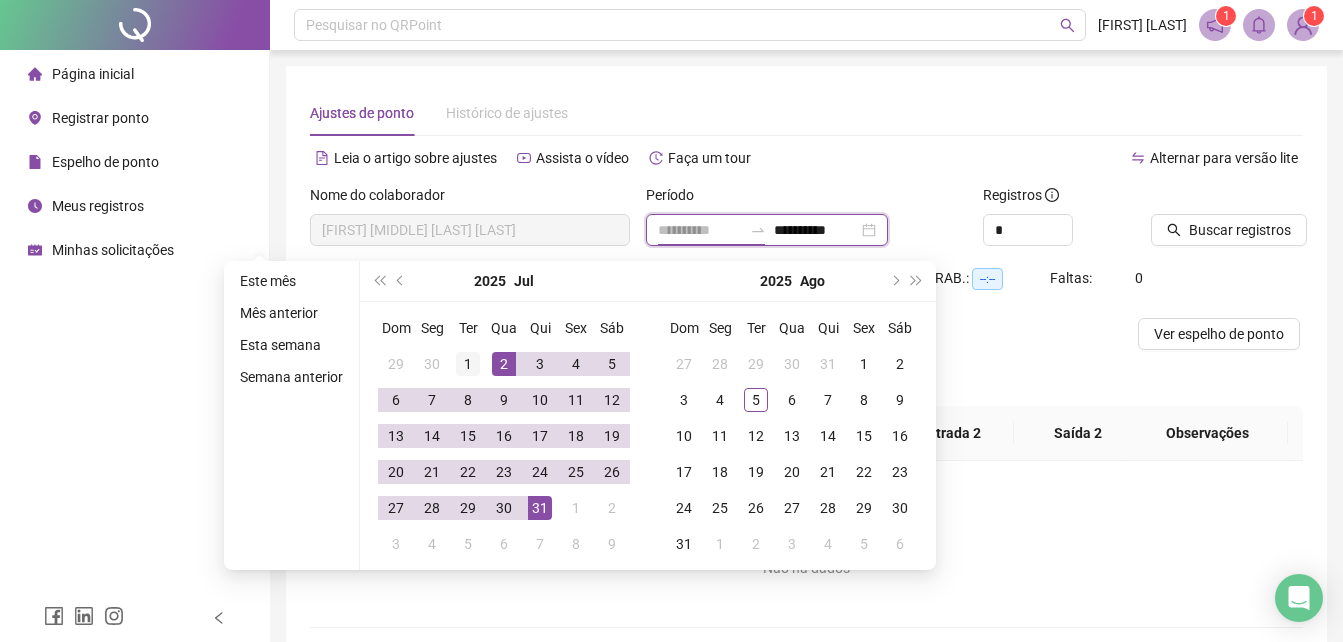 type on "**********" 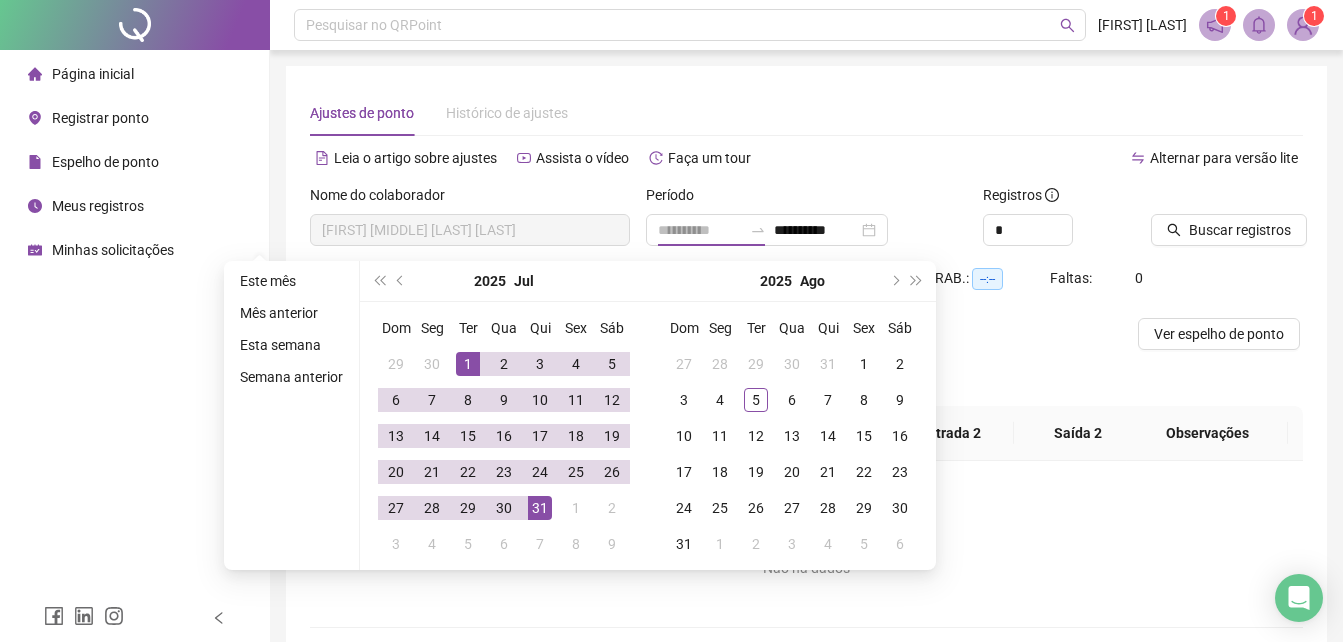 click on "1" at bounding box center (468, 364) 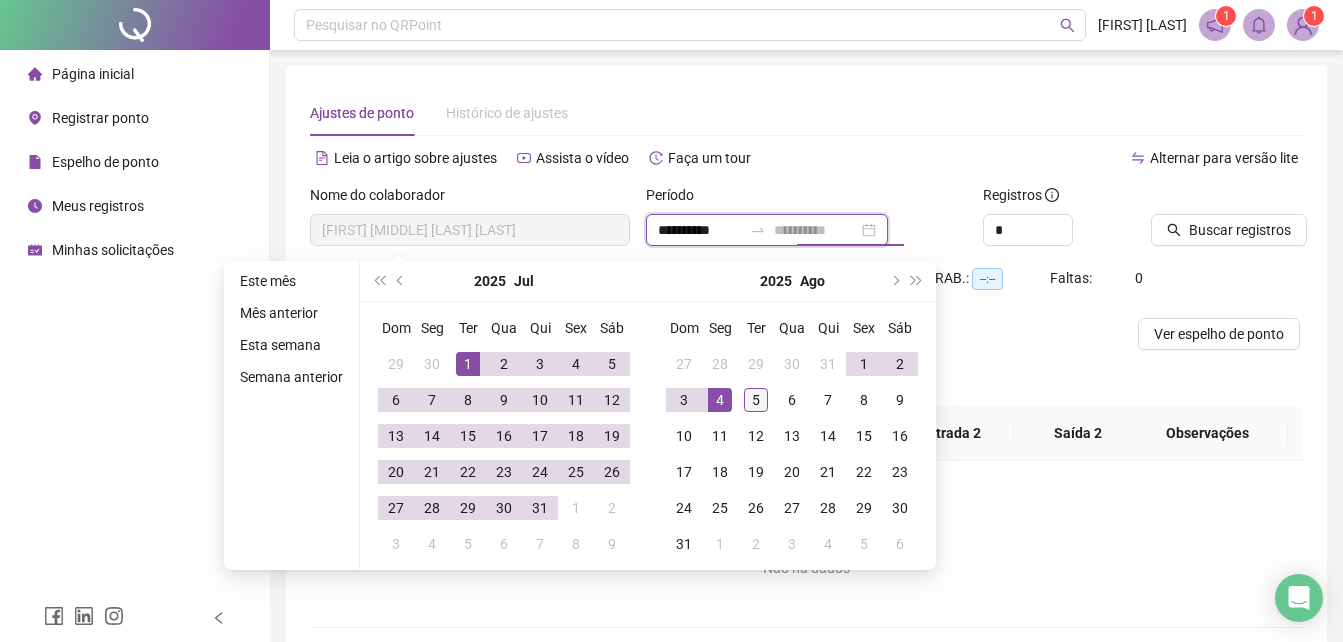 type on "**********" 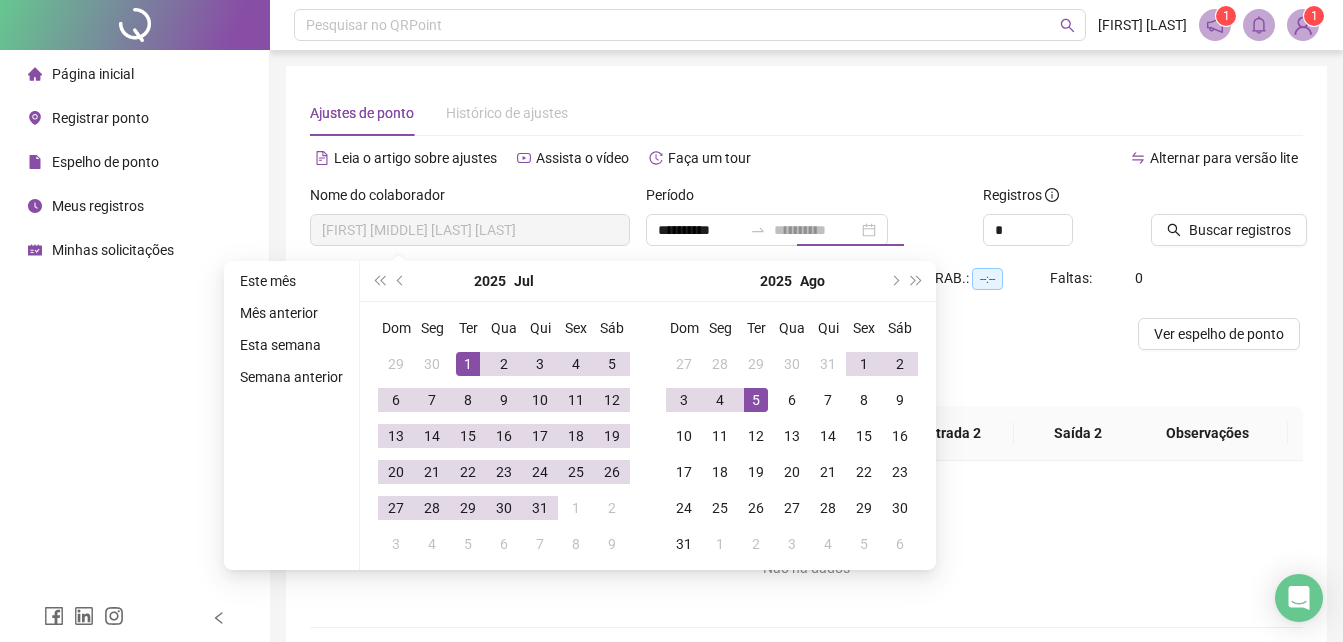 click on "5" at bounding box center [756, 400] 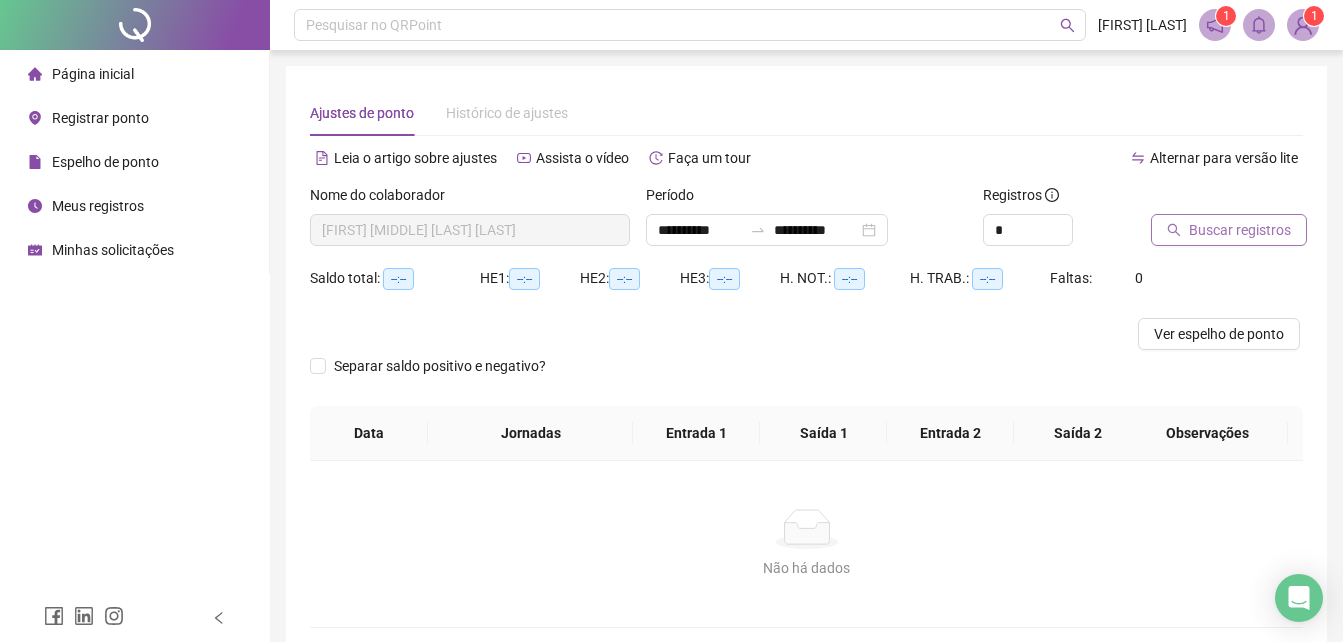 click on "Buscar registros" at bounding box center (1240, 230) 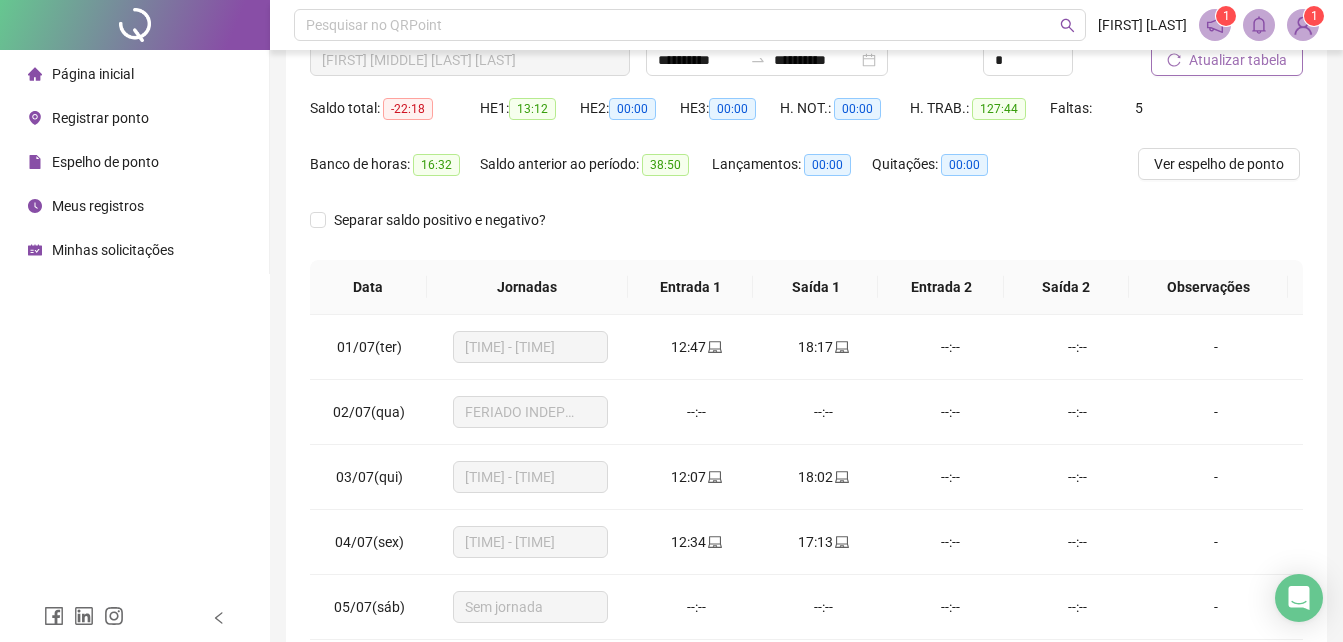 scroll, scrollTop: 300, scrollLeft: 0, axis: vertical 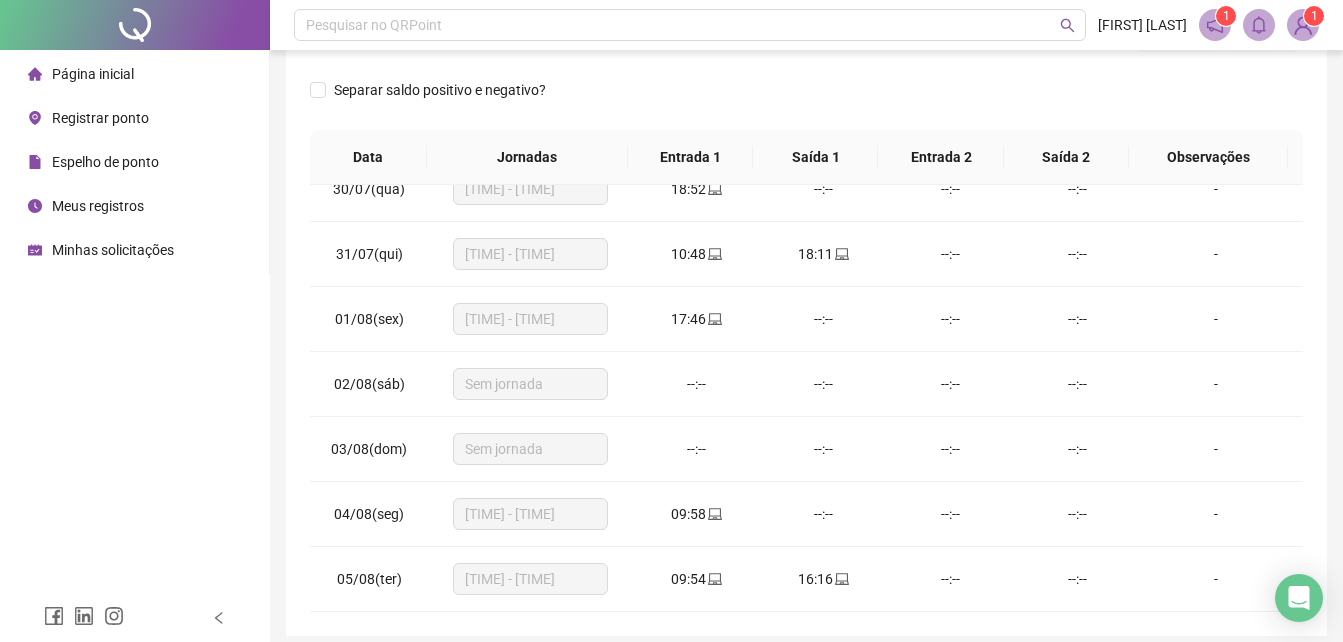 click on "Minhas solicitações" at bounding box center [113, 250] 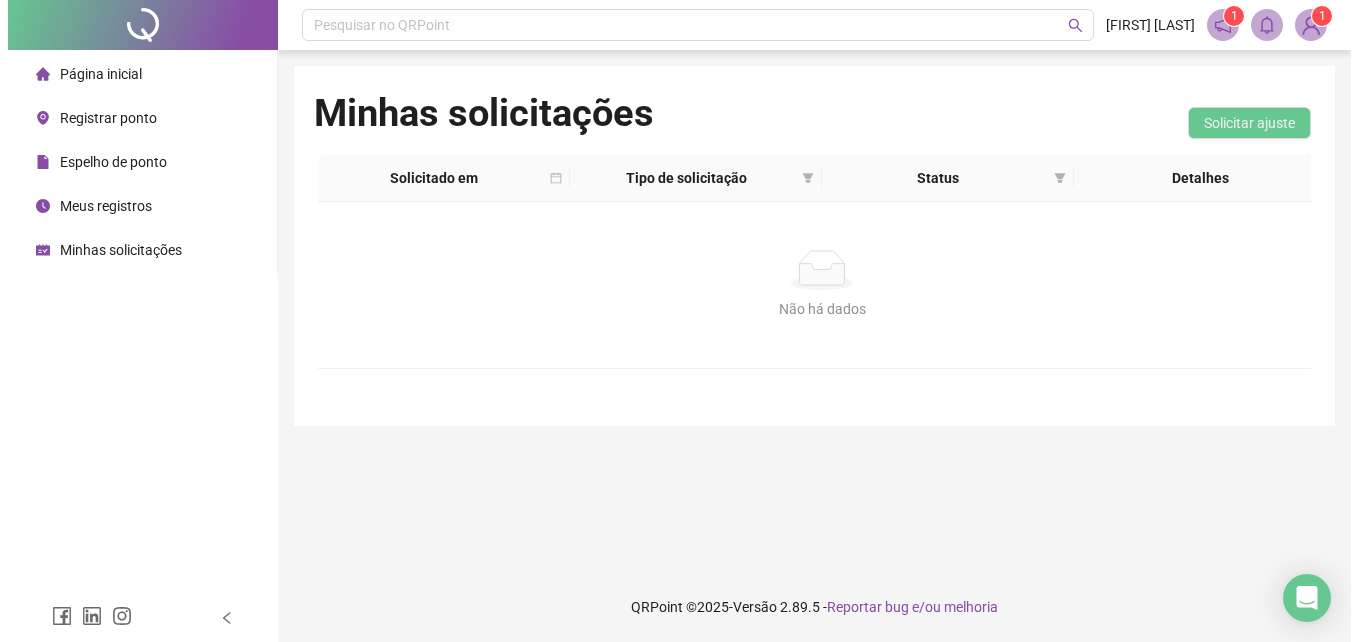 scroll, scrollTop: 0, scrollLeft: 0, axis: both 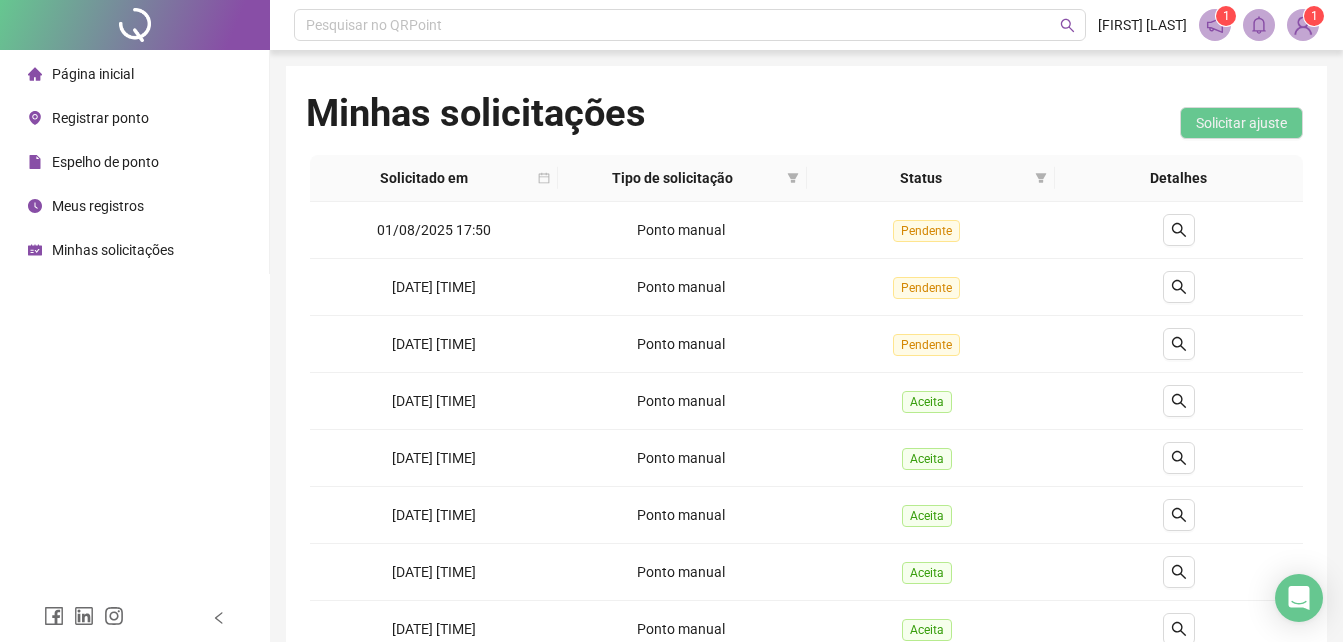 click on "Página inicial" at bounding box center (93, 74) 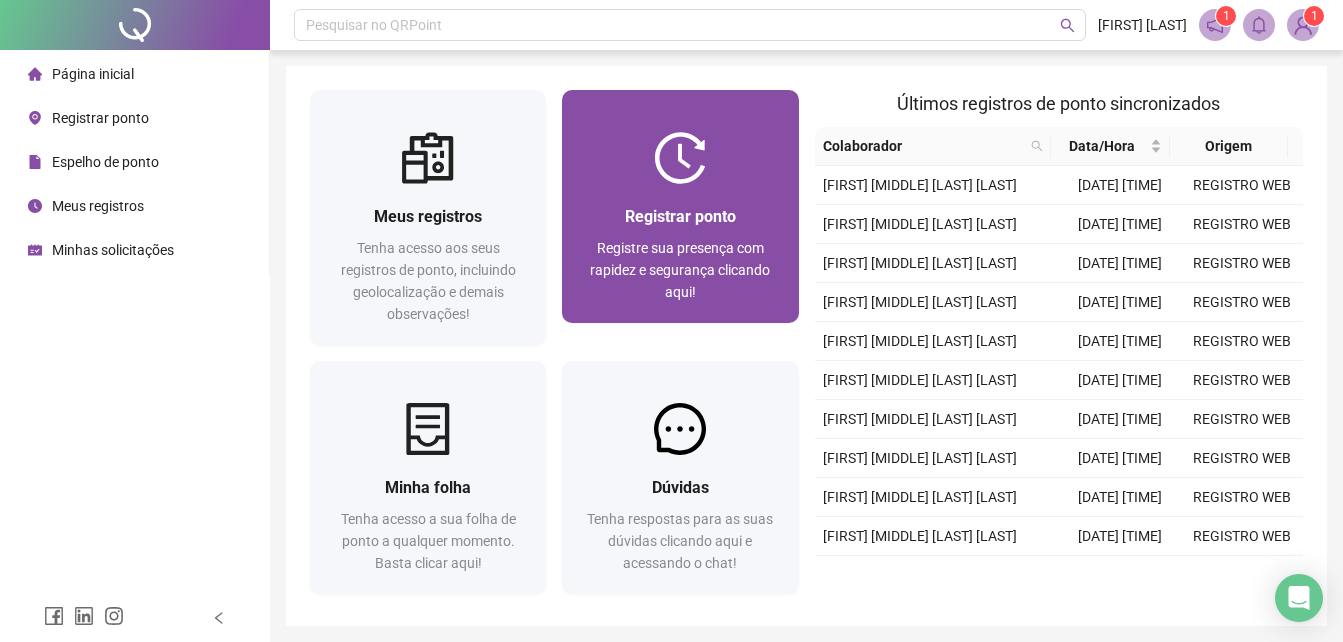 click on "Registrar ponto" at bounding box center [680, 216] 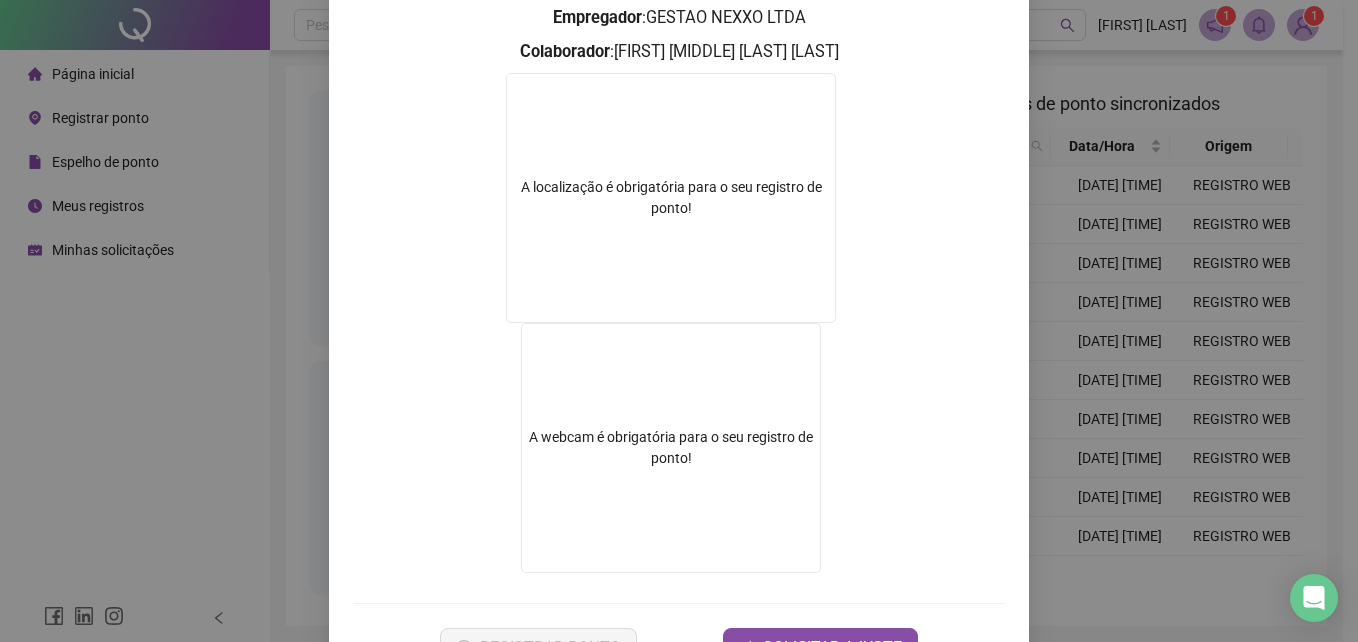 scroll, scrollTop: 323, scrollLeft: 0, axis: vertical 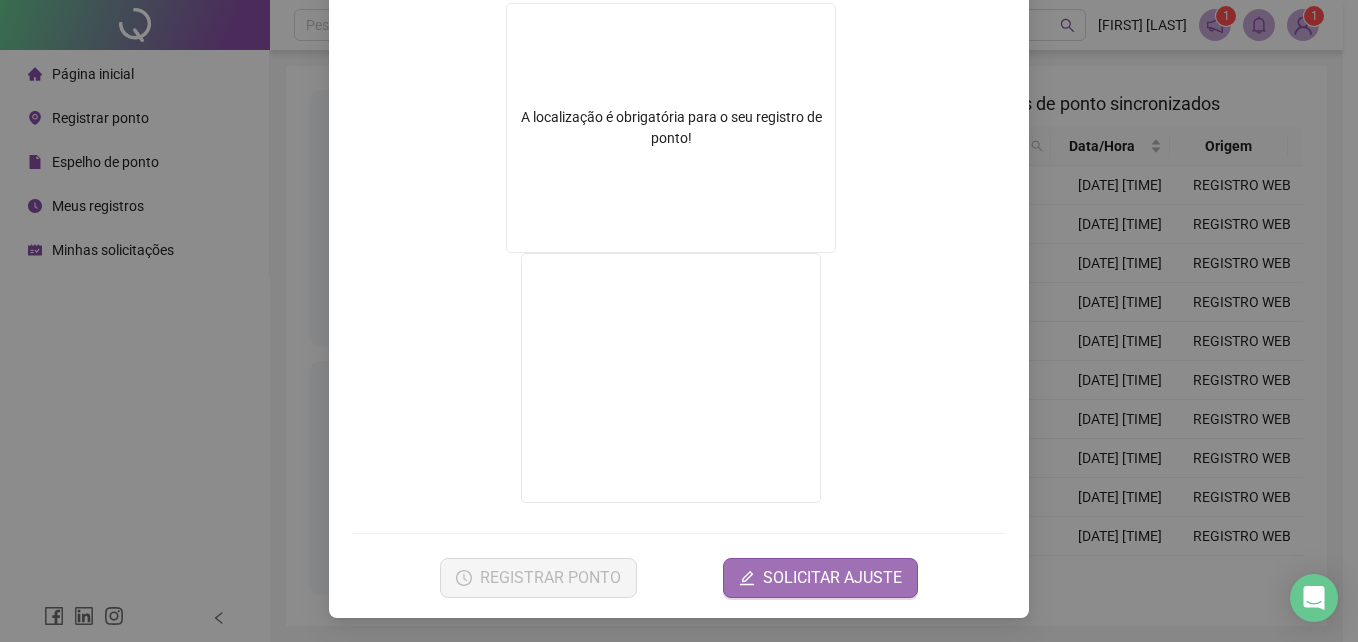 click on "SOLICITAR AJUSTE" at bounding box center (820, 578) 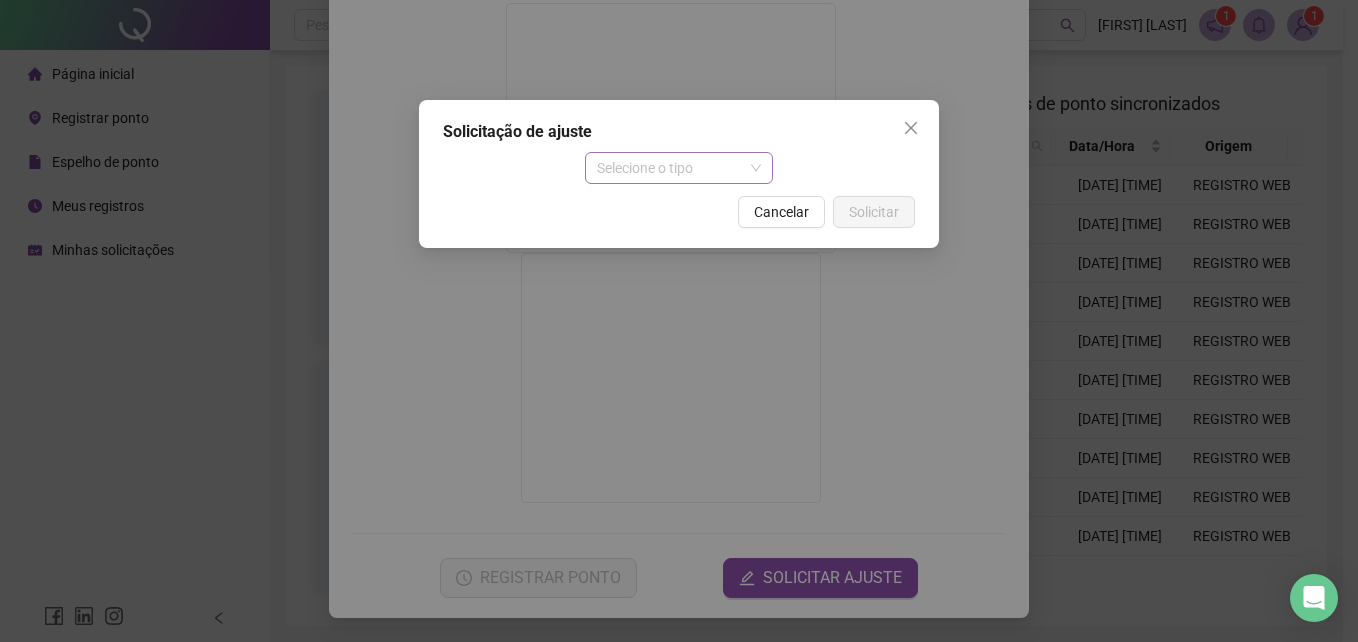 click on "Selecione o tipo" at bounding box center (679, 168) 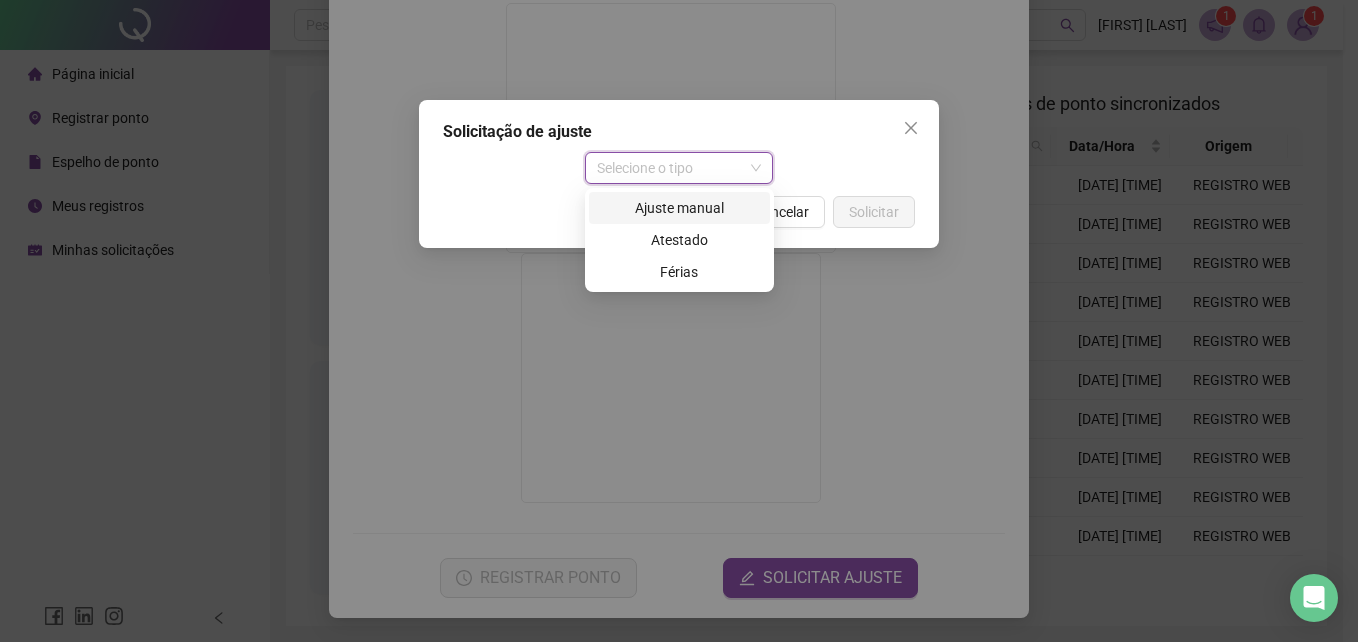 click on "Ajuste manual" at bounding box center [679, 208] 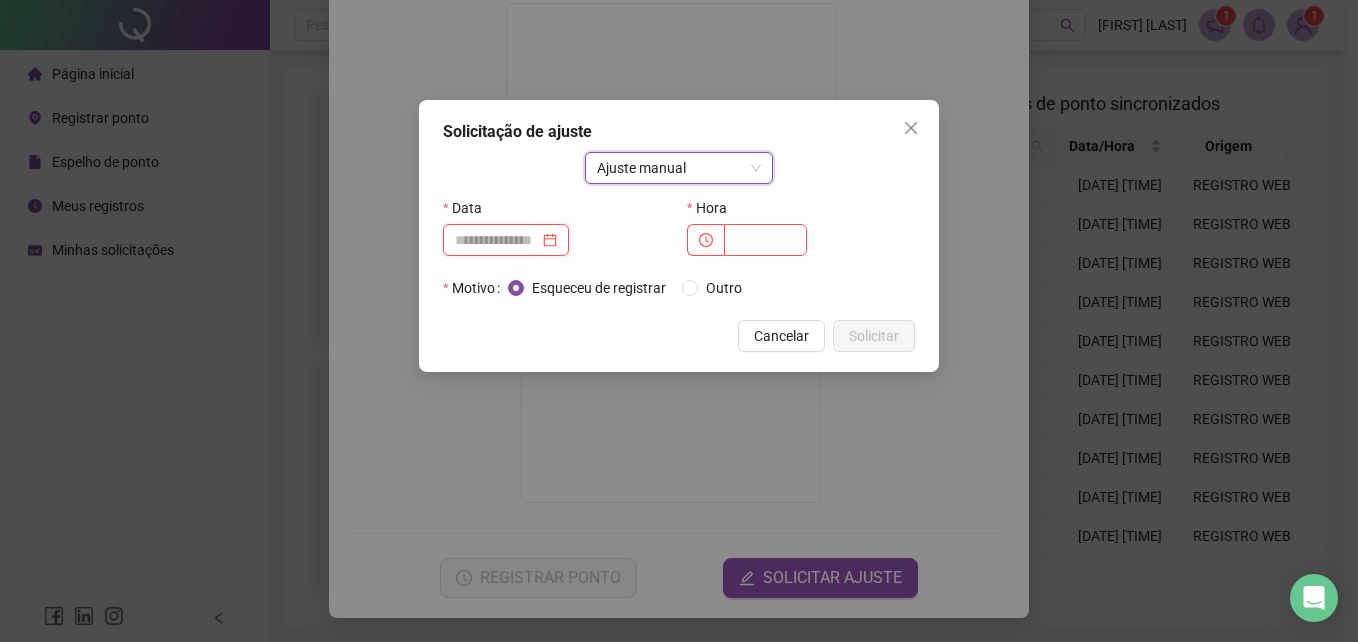 click at bounding box center [497, 240] 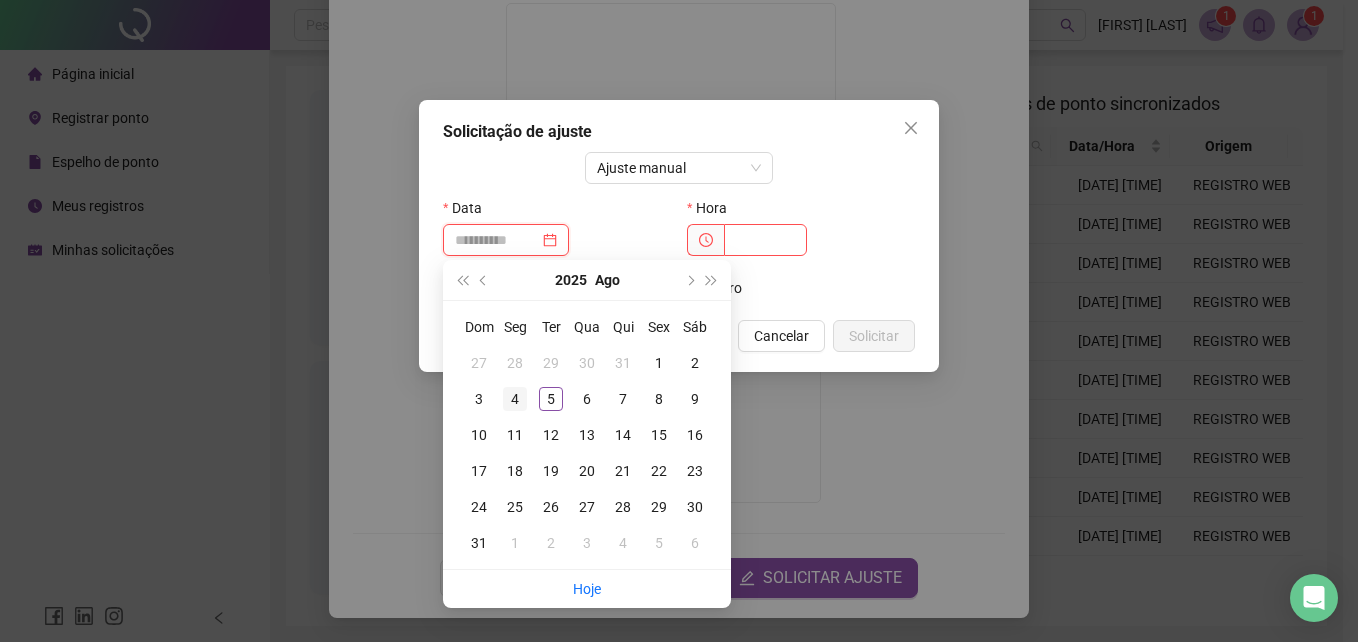 type on "**********" 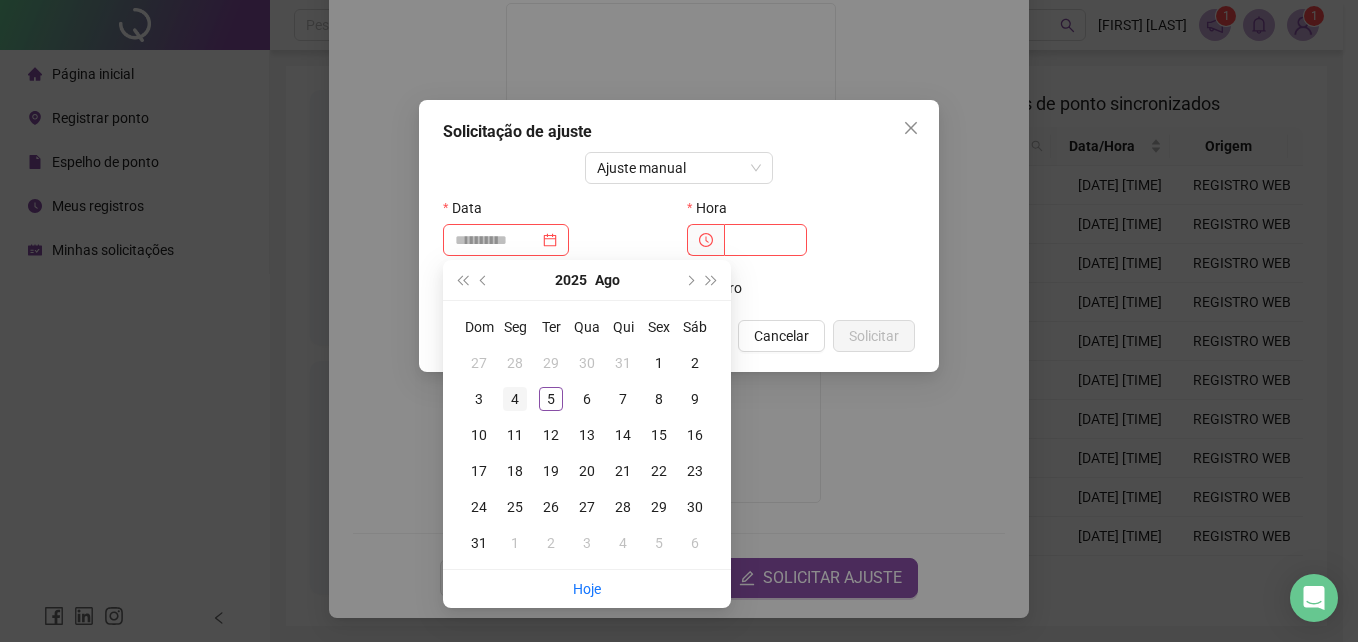 click on "4" at bounding box center [515, 399] 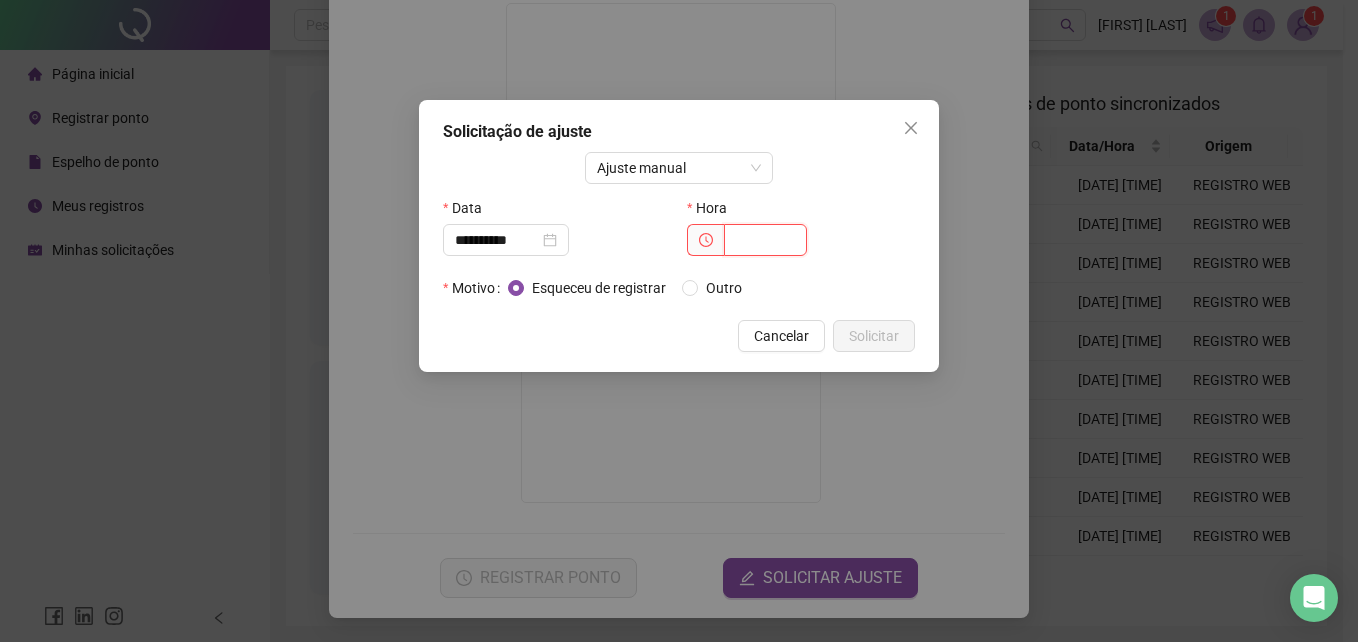 click at bounding box center (765, 240) 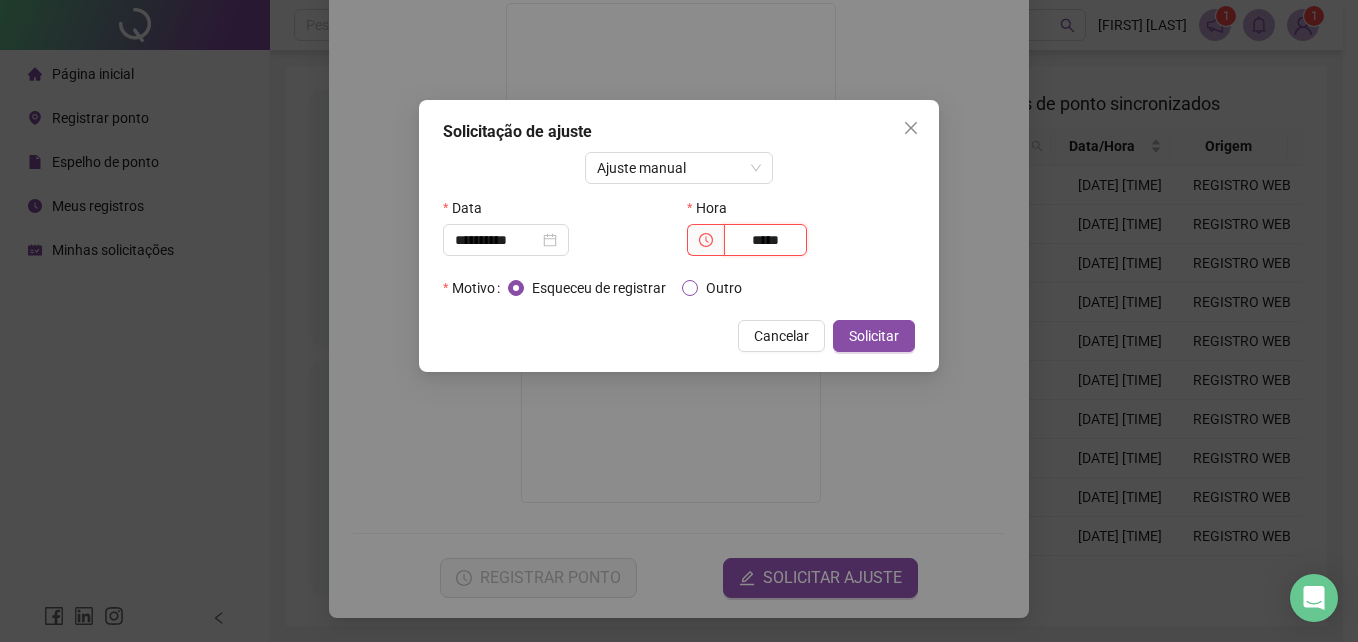 type on "*****" 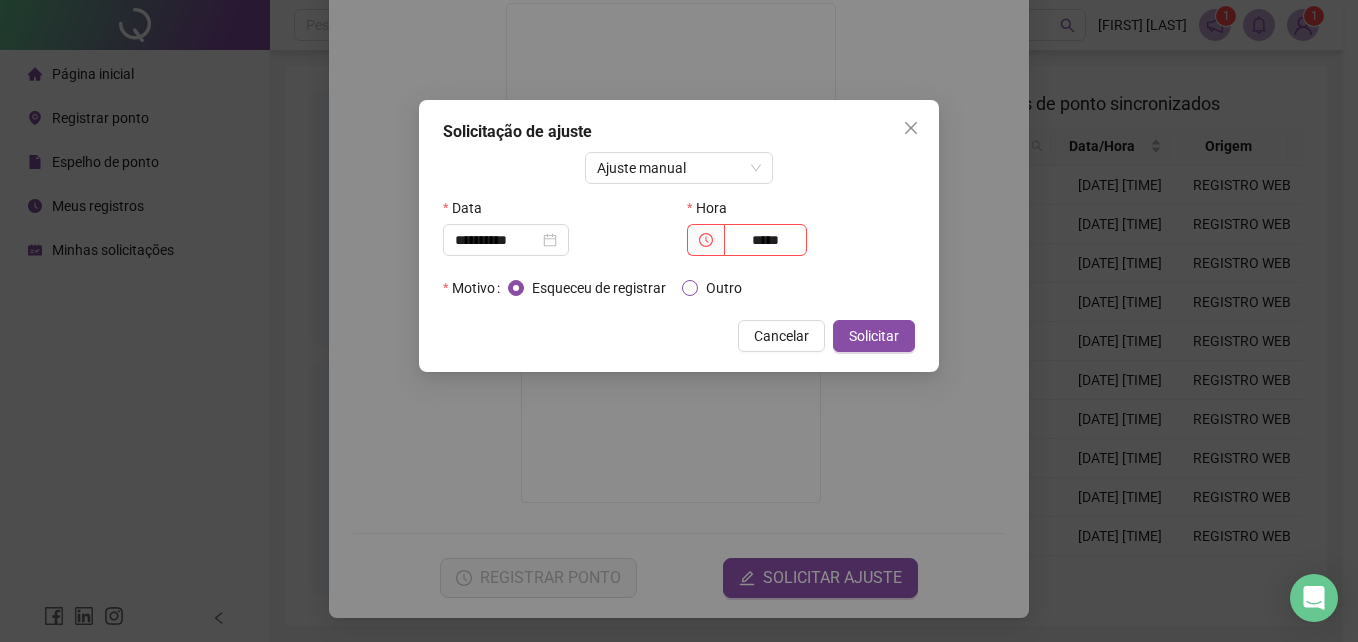 click on "Outro" at bounding box center (724, 288) 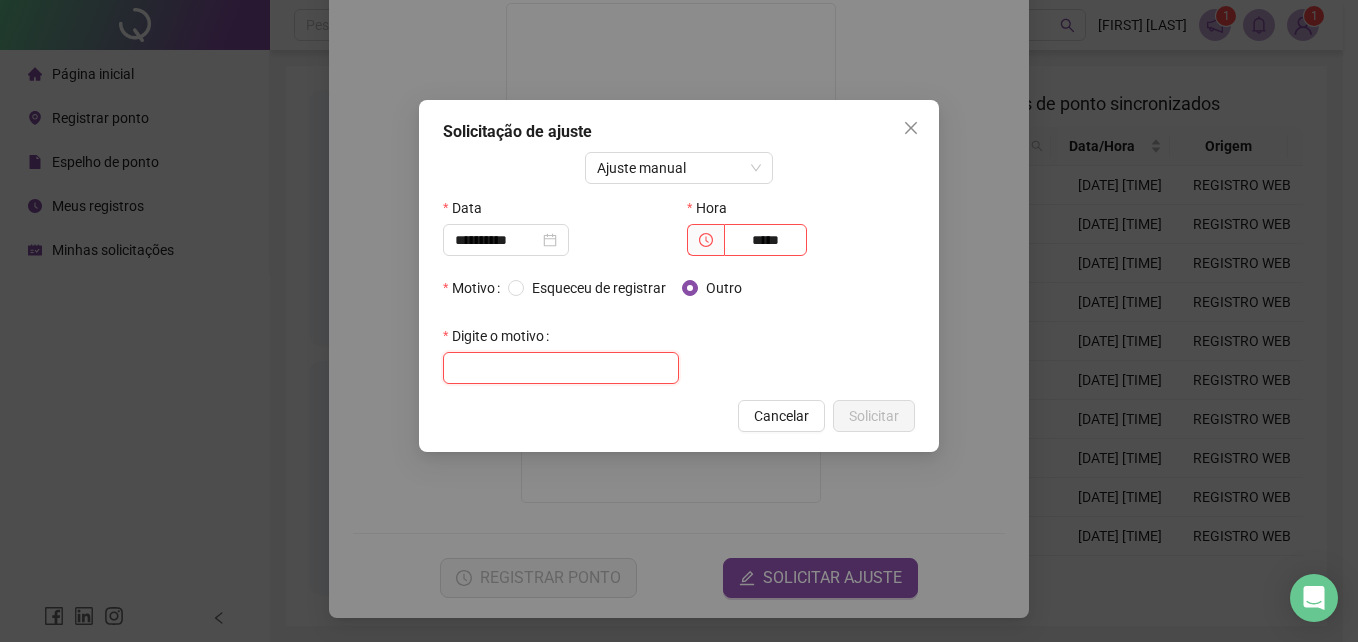 click at bounding box center [561, 368] 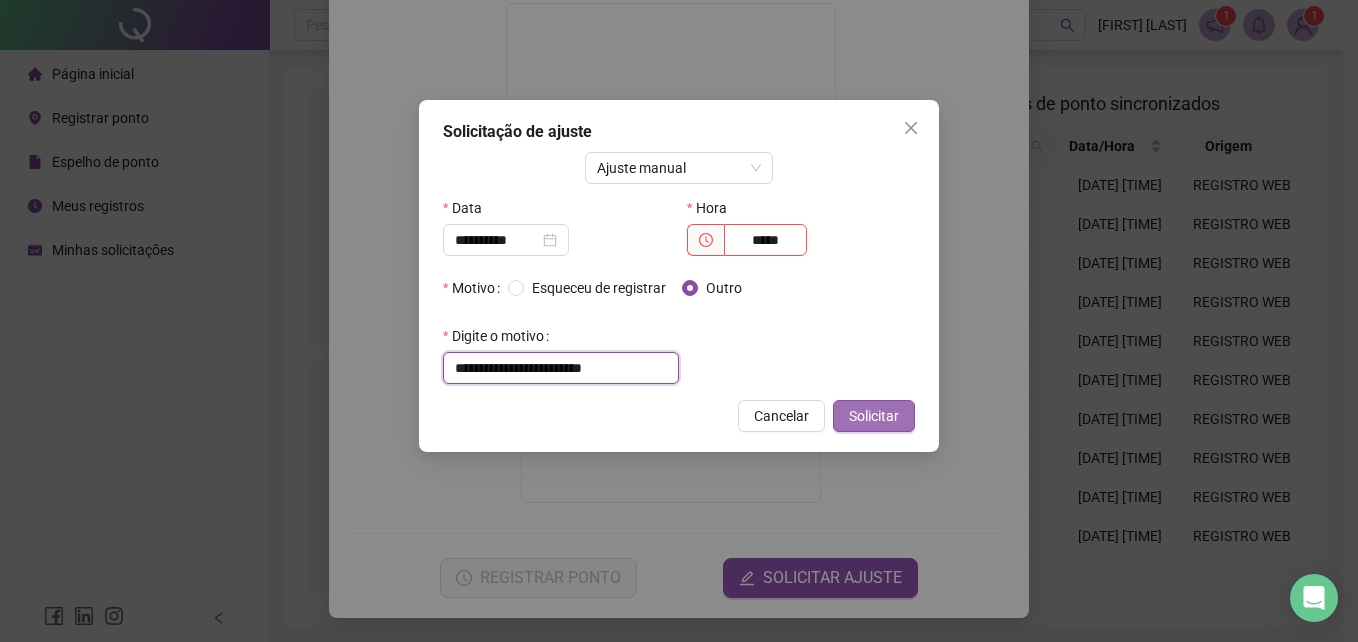 type on "**********" 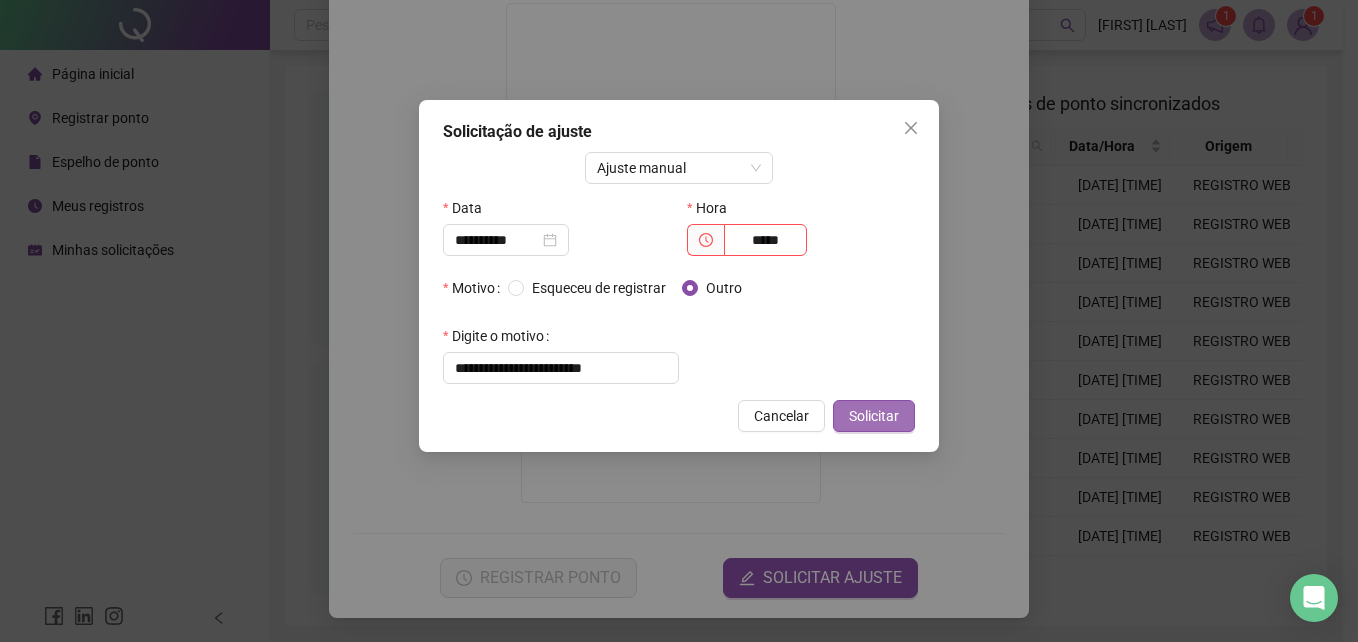 click on "Solicitar" at bounding box center [874, 416] 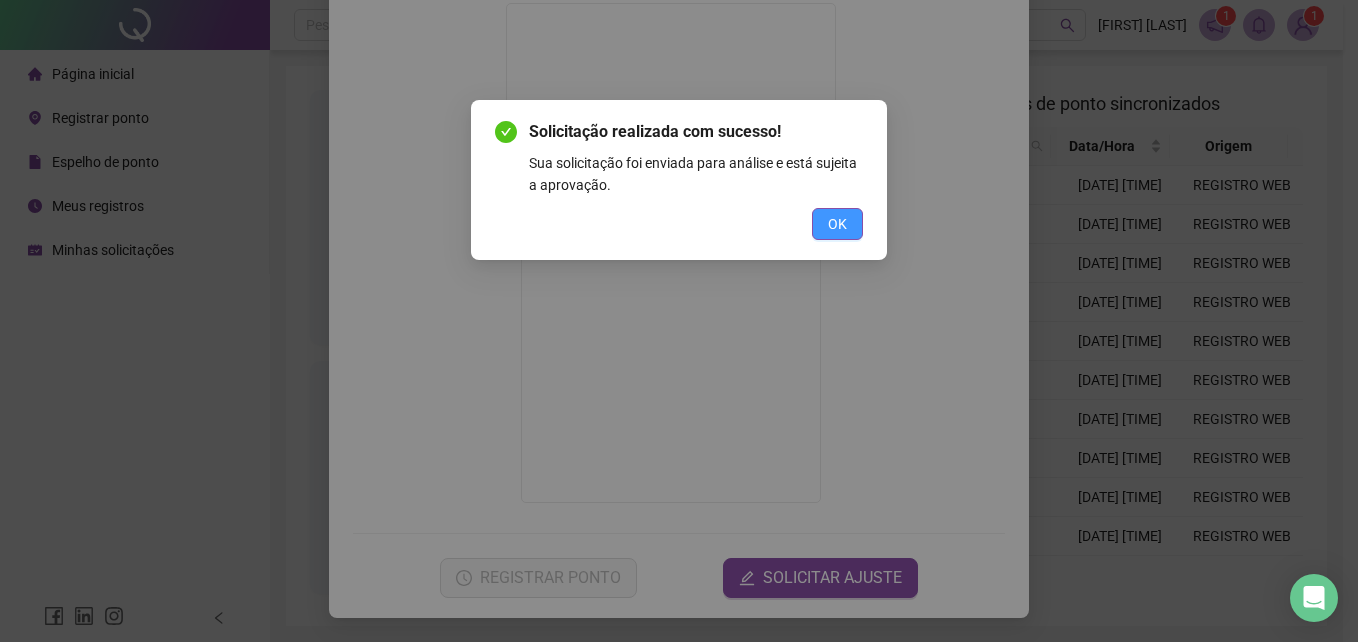 click on "OK" at bounding box center (837, 224) 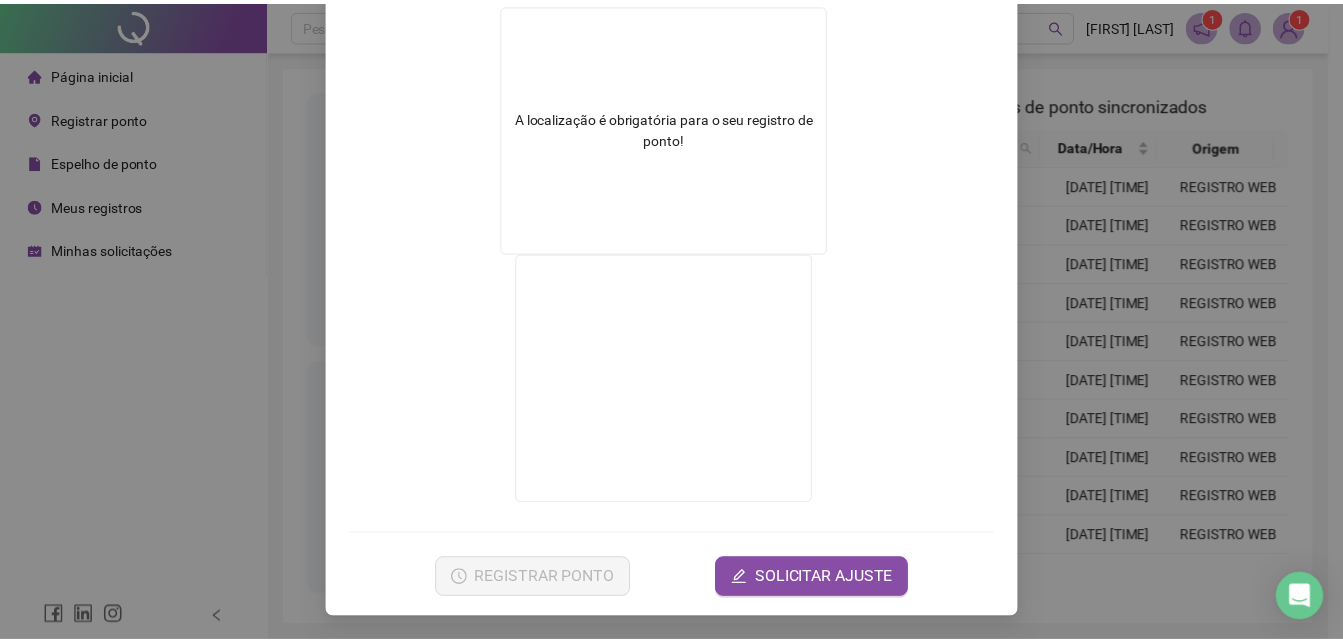 scroll, scrollTop: 0, scrollLeft: 0, axis: both 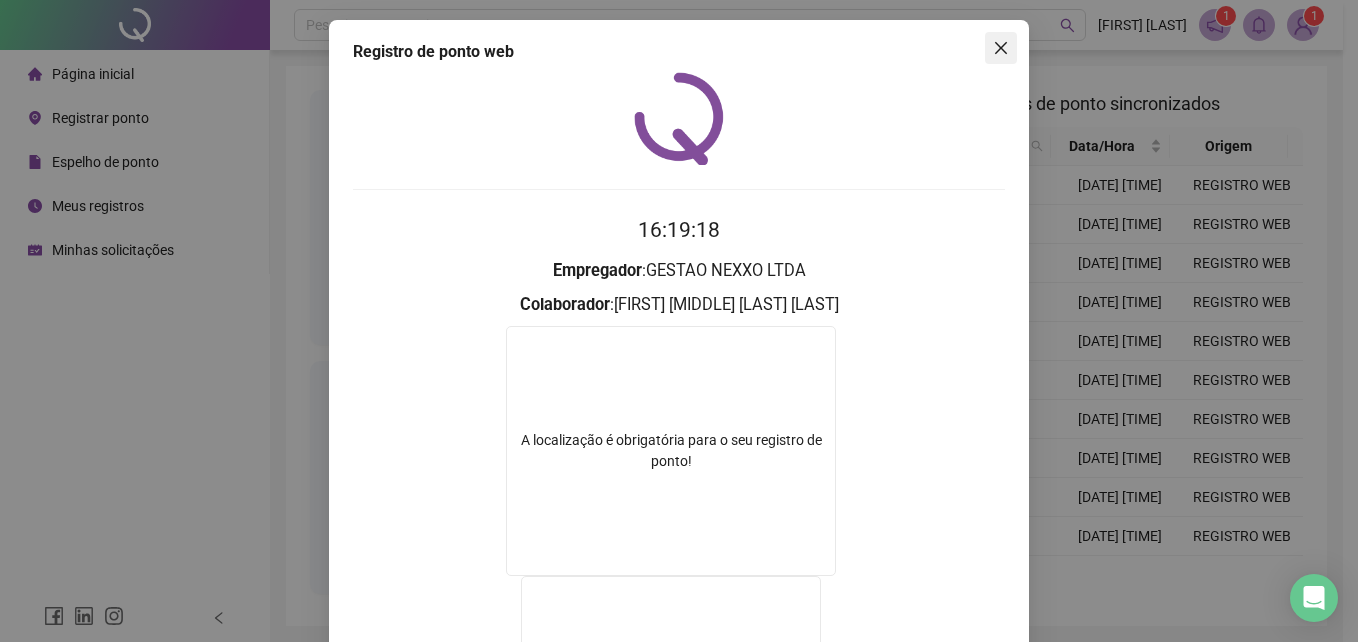 click 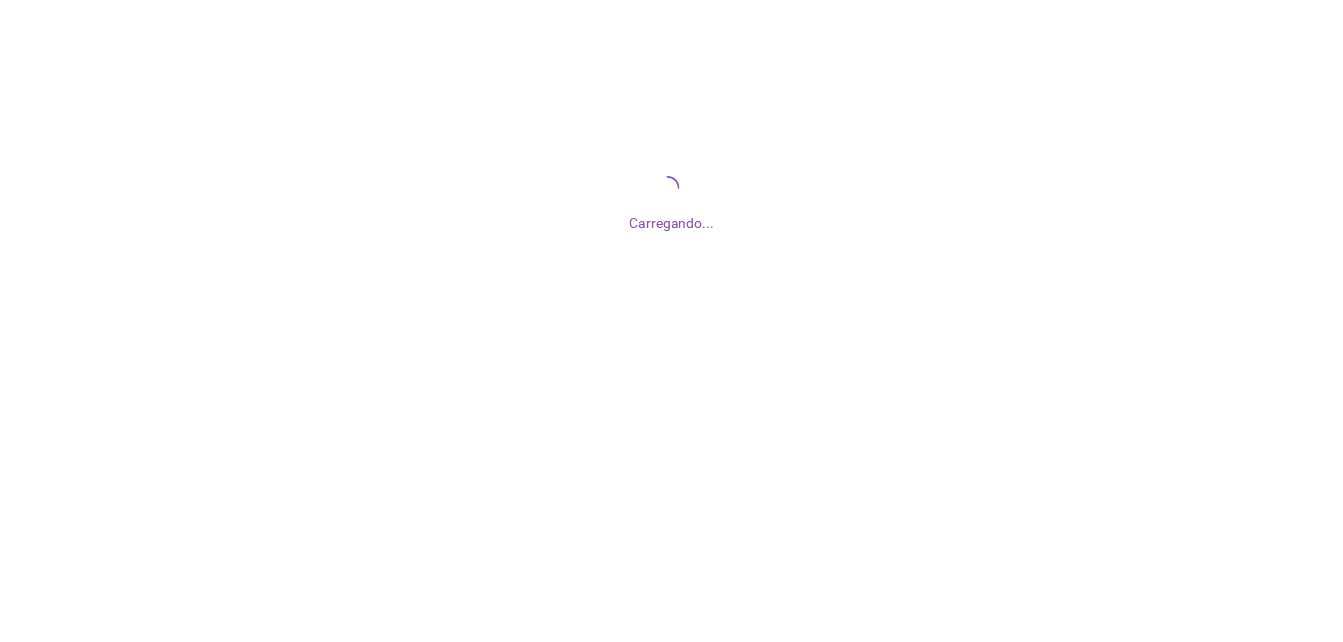 scroll, scrollTop: 0, scrollLeft: 0, axis: both 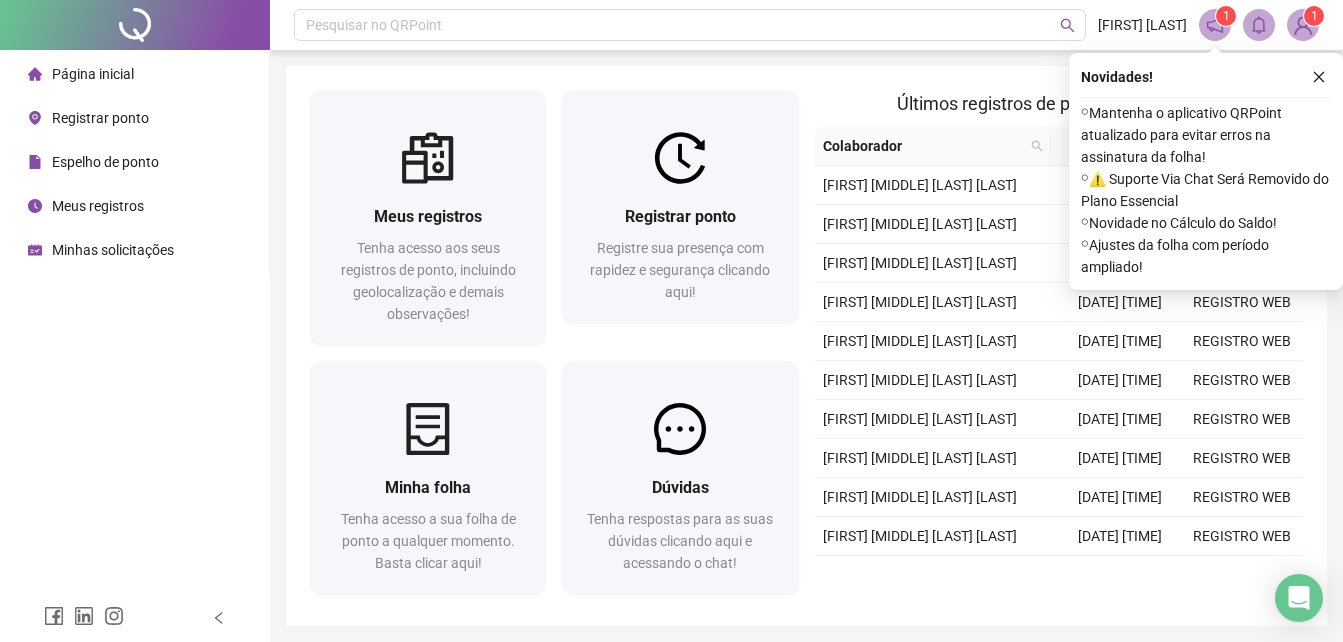 click 